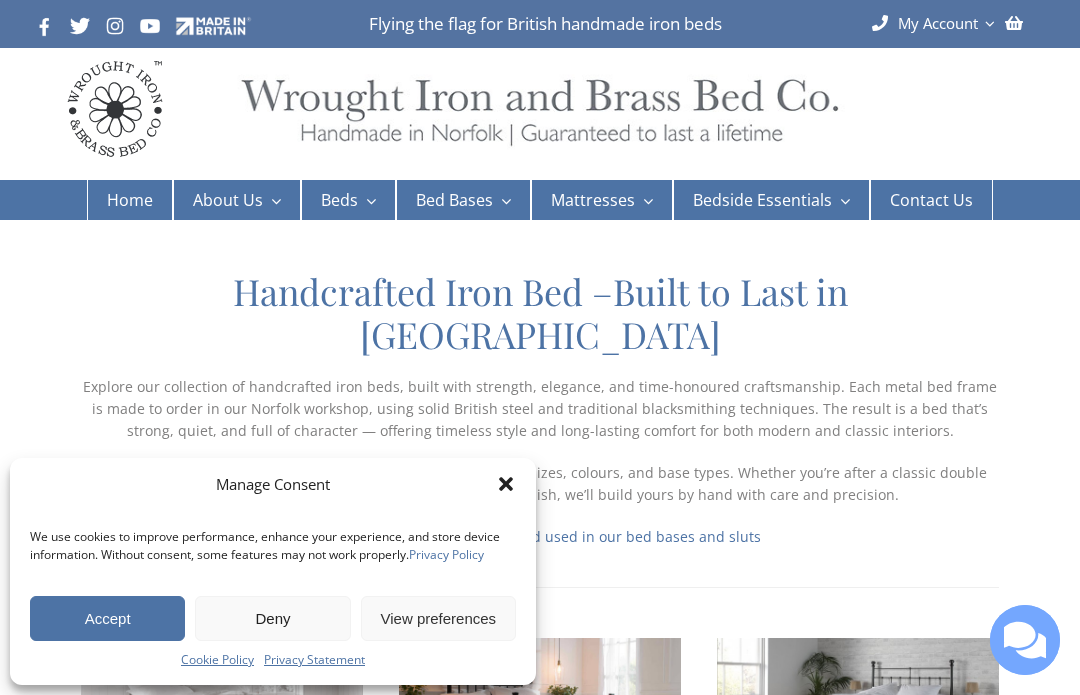 scroll, scrollTop: 0, scrollLeft: 0, axis: both 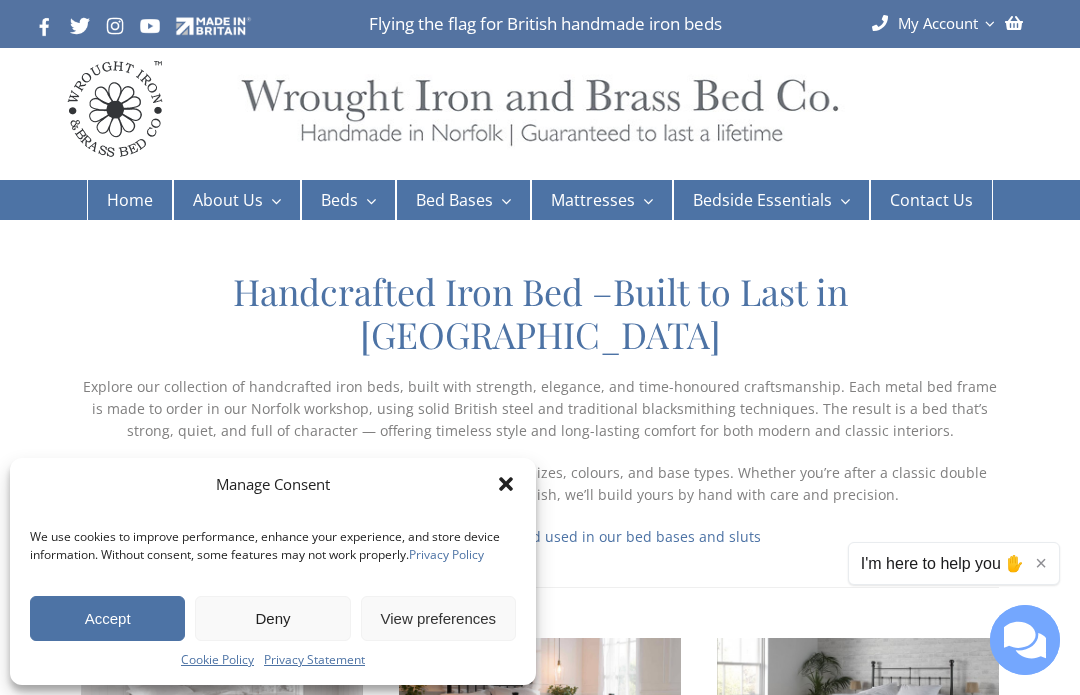 click on "Iron Beds" at bounding box center (357, 275) 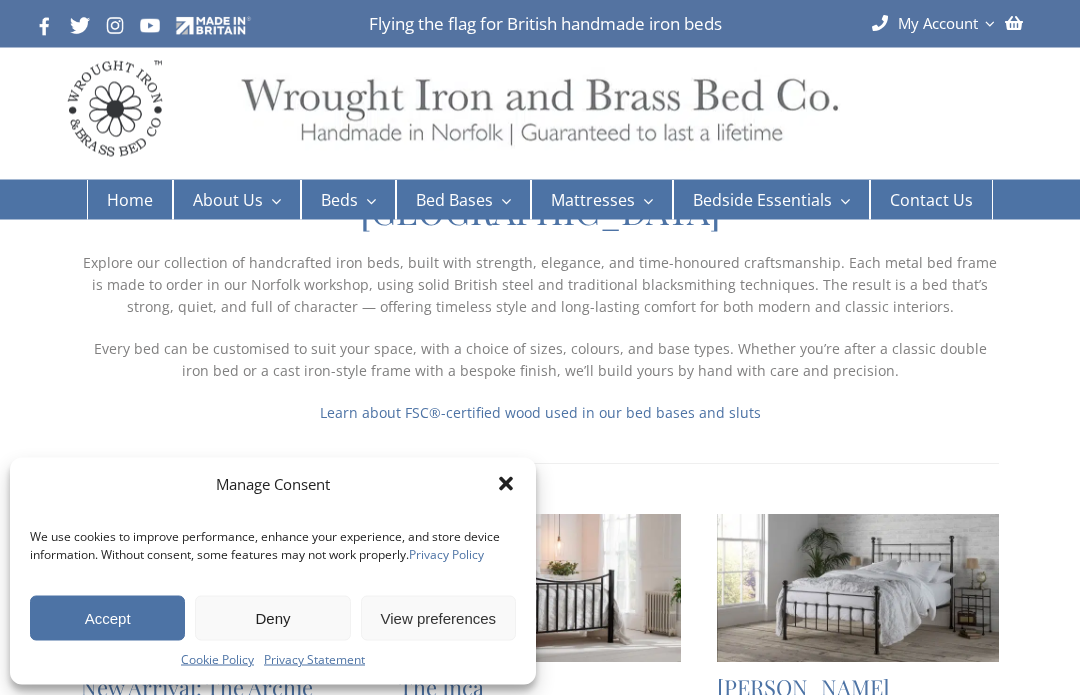 scroll, scrollTop: 125, scrollLeft: 0, axis: vertical 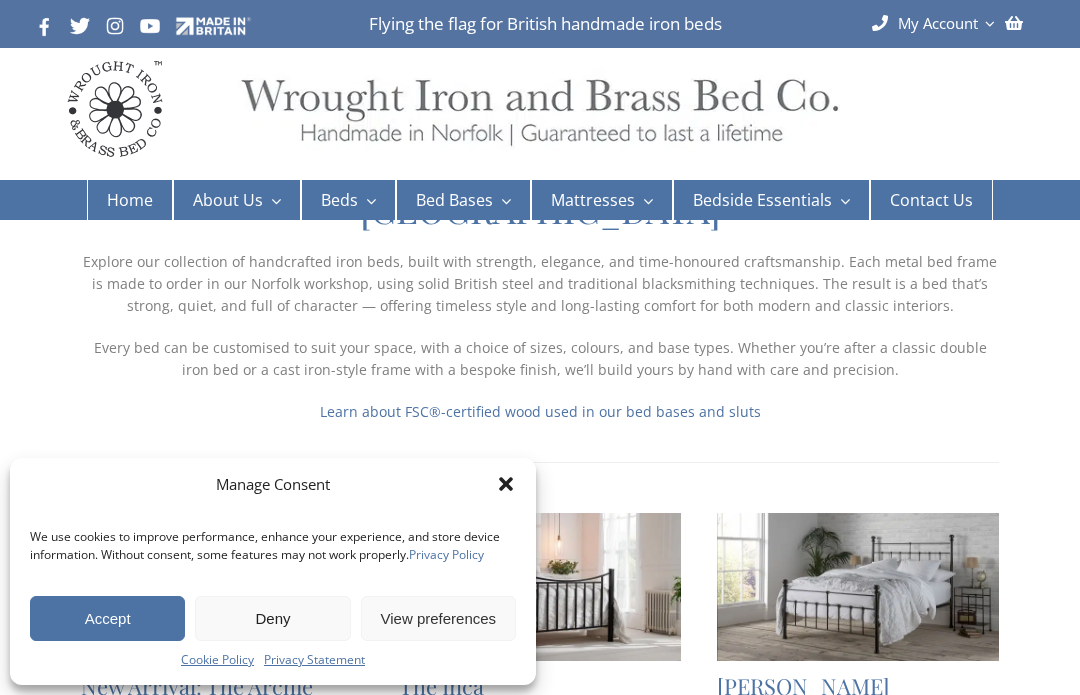 click on "Accept" at bounding box center [107, 618] 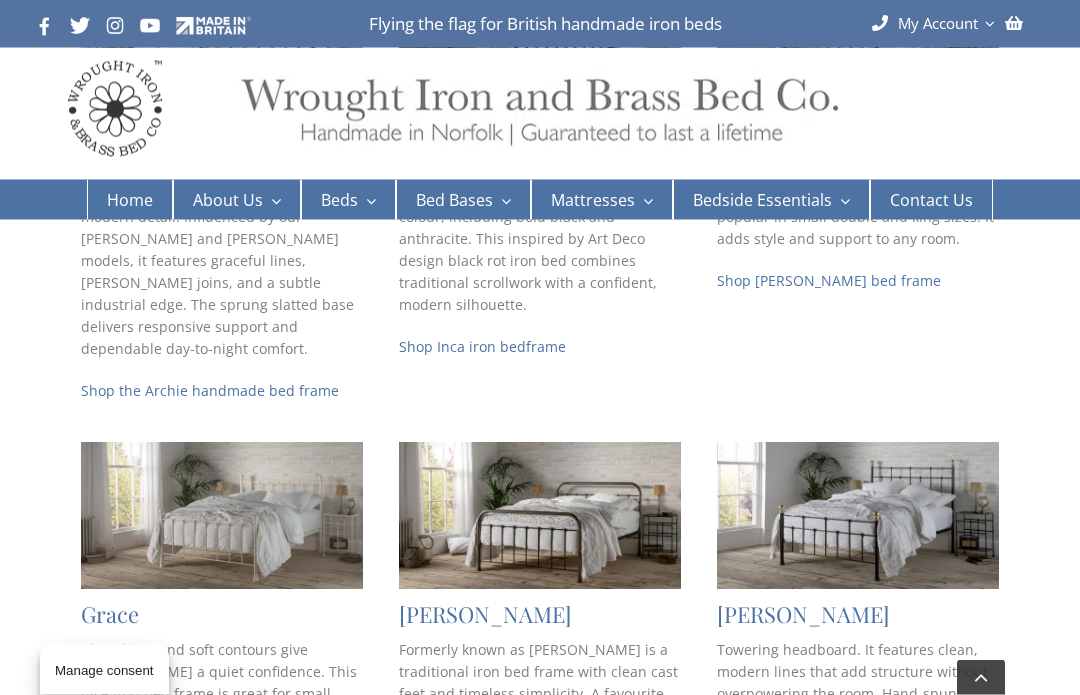 scroll, scrollTop: 696, scrollLeft: 0, axis: vertical 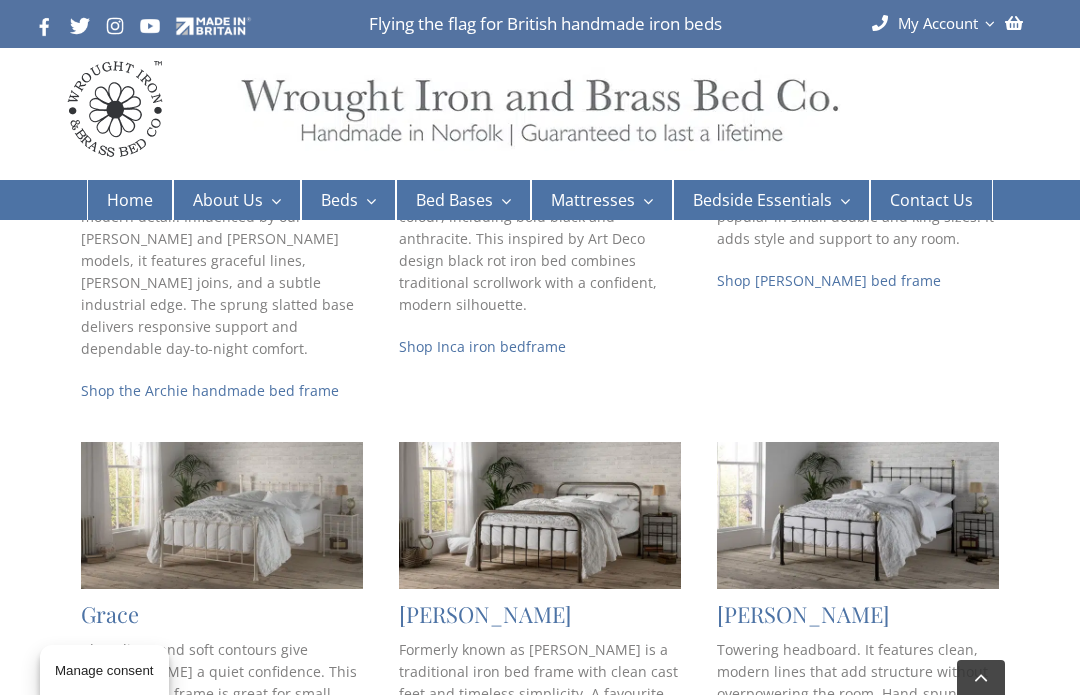 click at bounding box center (858, 515) 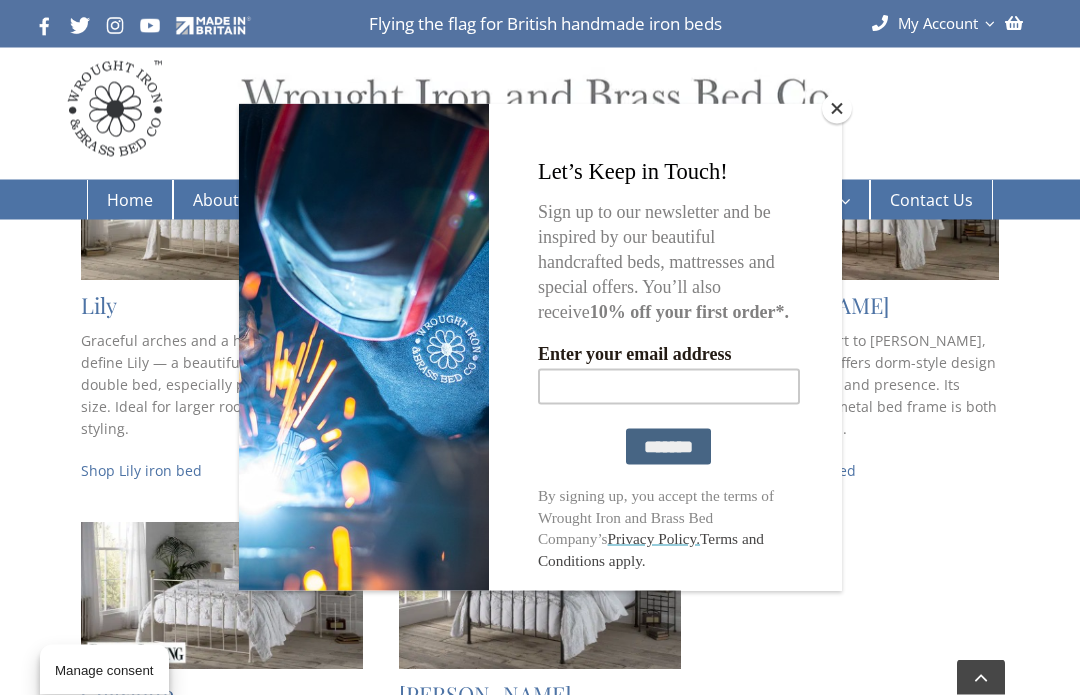 scroll, scrollTop: 1439, scrollLeft: 0, axis: vertical 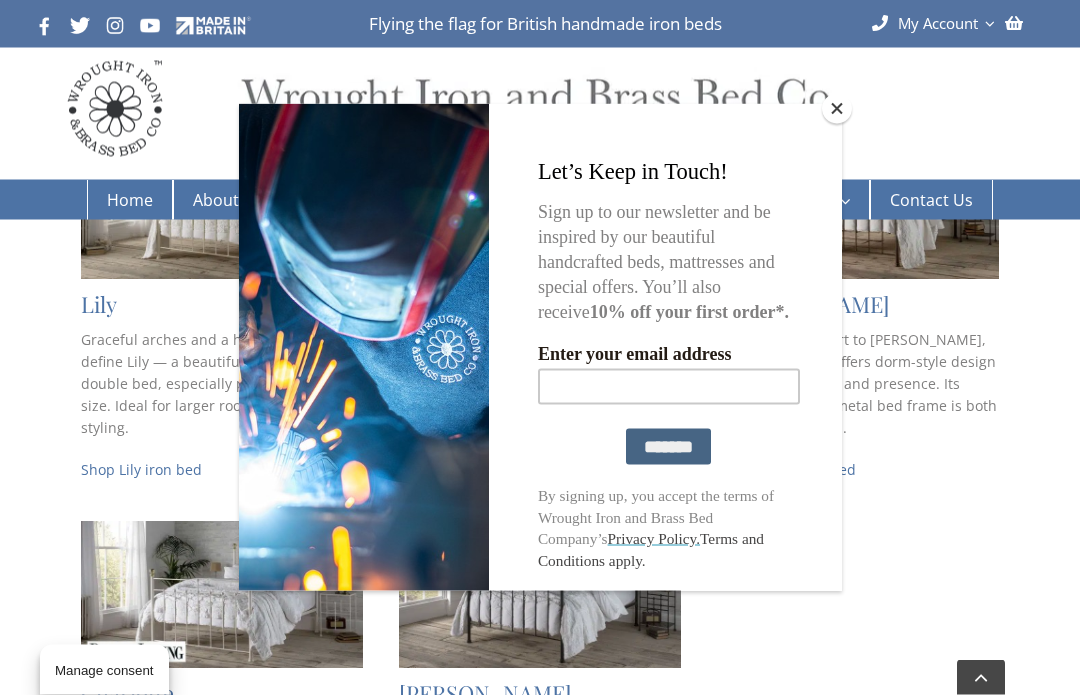 click at bounding box center (837, 109) 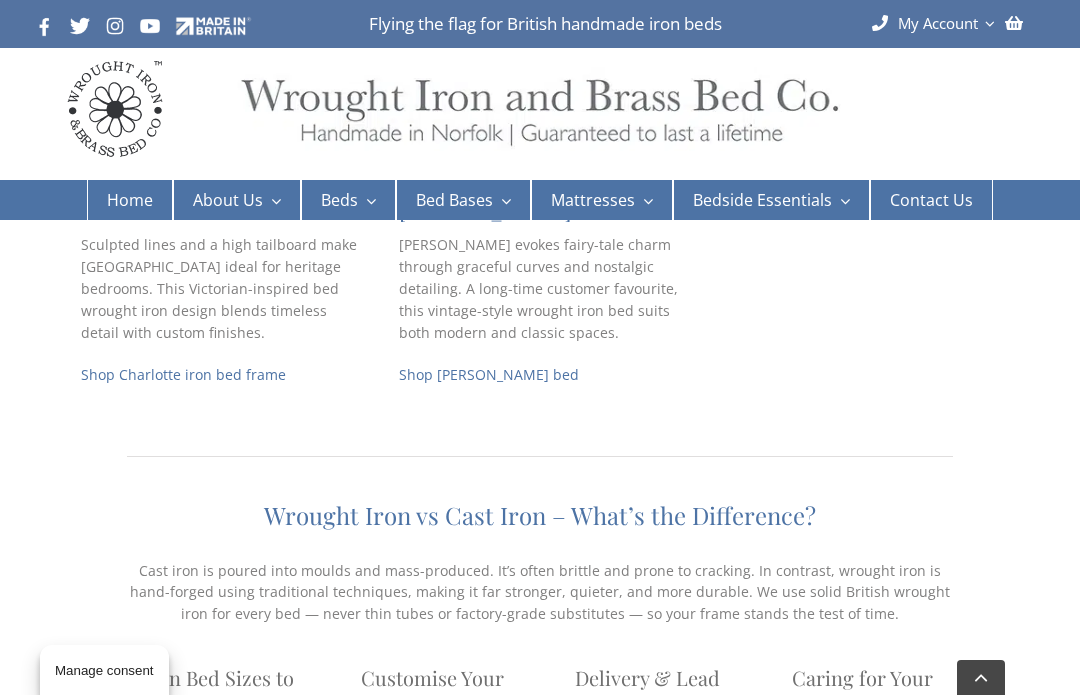 scroll, scrollTop: 1948, scrollLeft: 0, axis: vertical 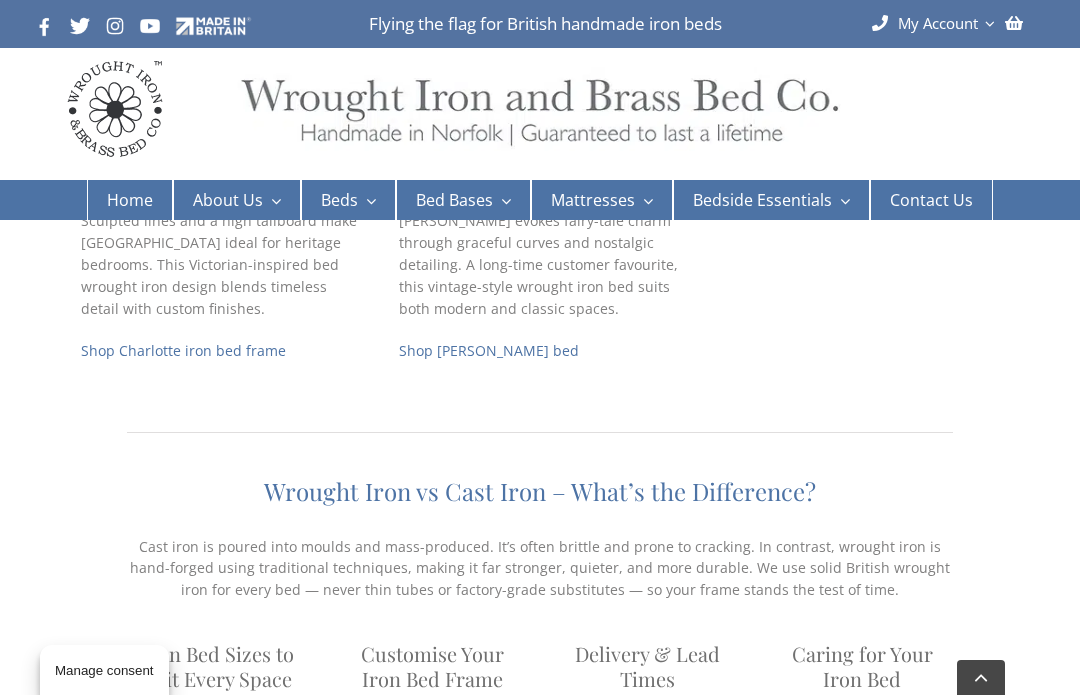 click on "Nickel Beds" at bounding box center (364, 337) 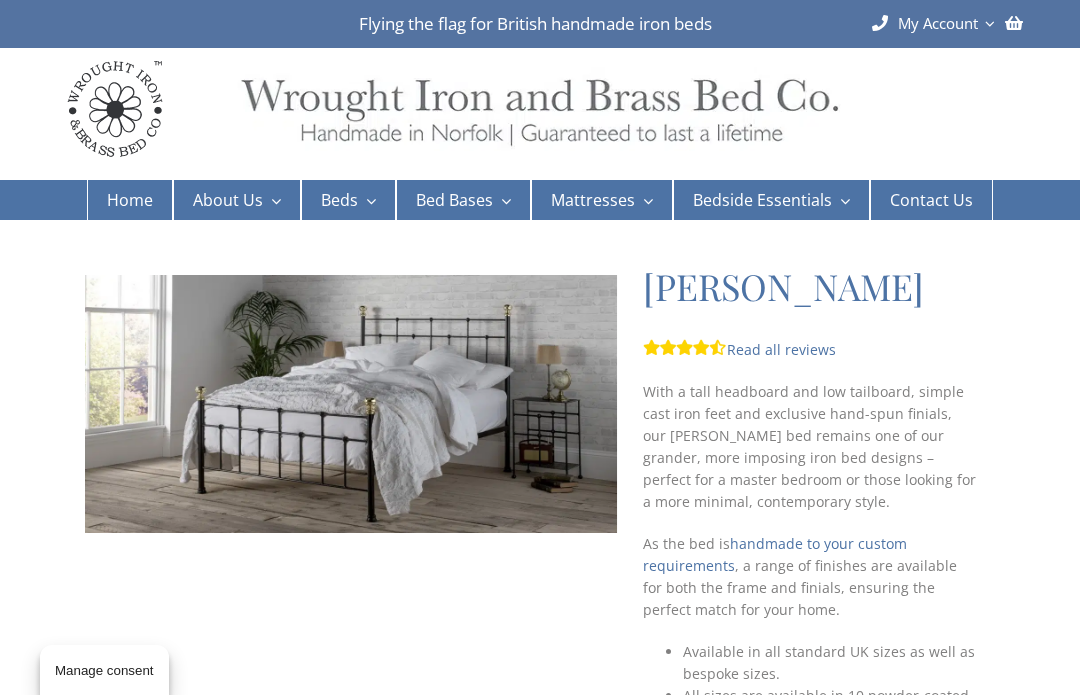 scroll, scrollTop: 0, scrollLeft: 0, axis: both 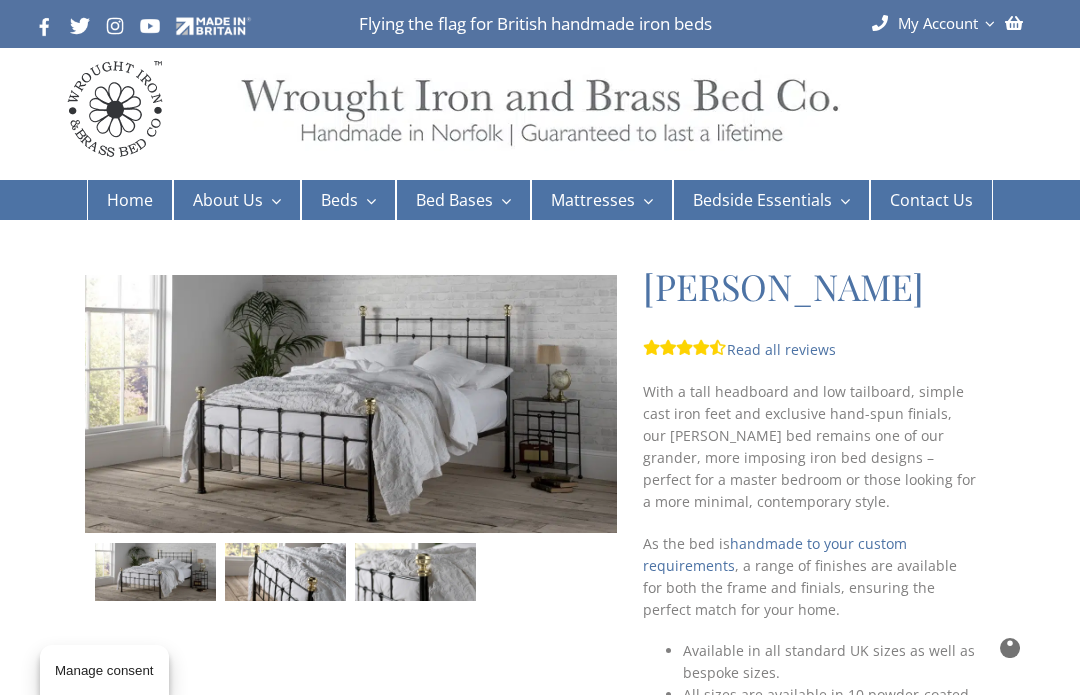 click on "Read all reviews" at bounding box center [739, 349] 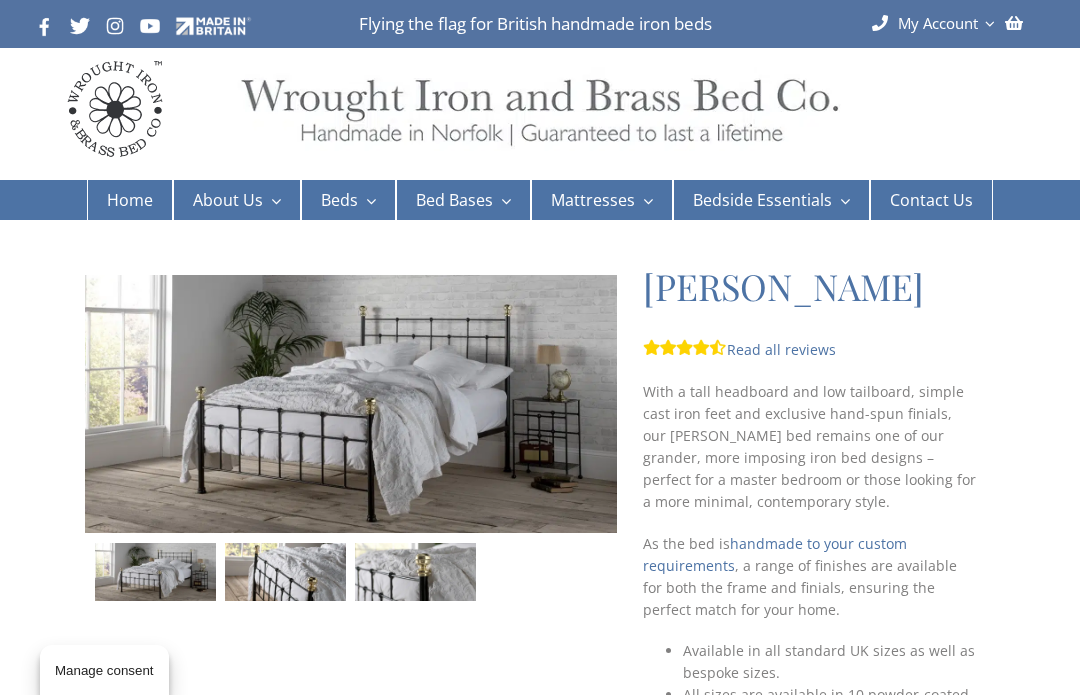 scroll, scrollTop: 35, scrollLeft: 0, axis: vertical 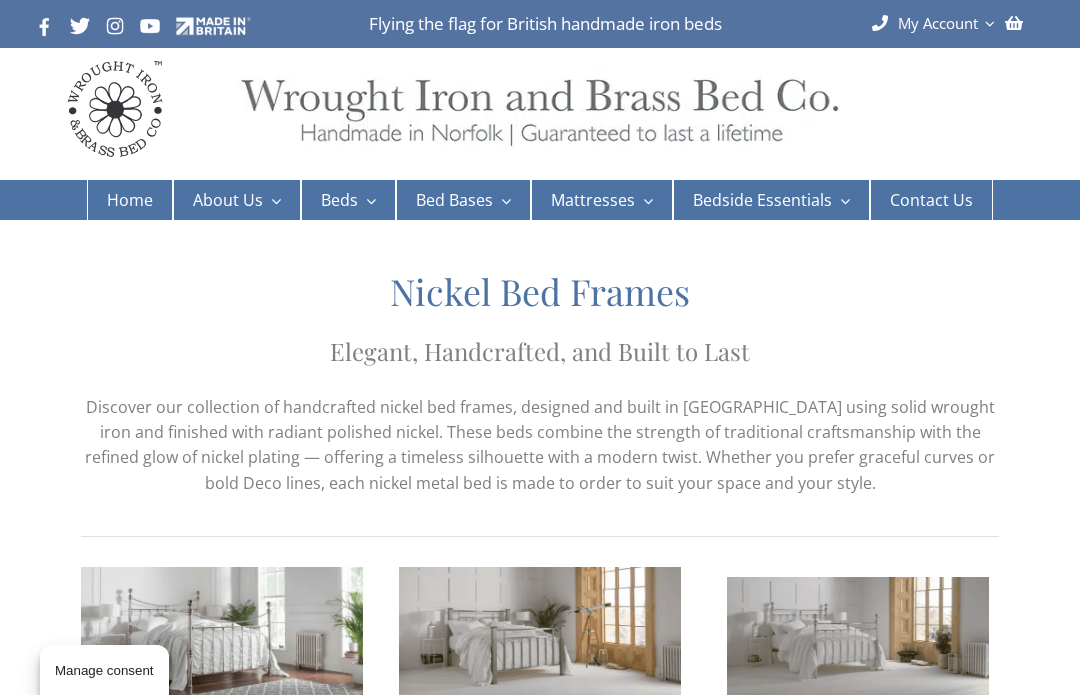 click on "Brass Beds" at bounding box center (362, 306) 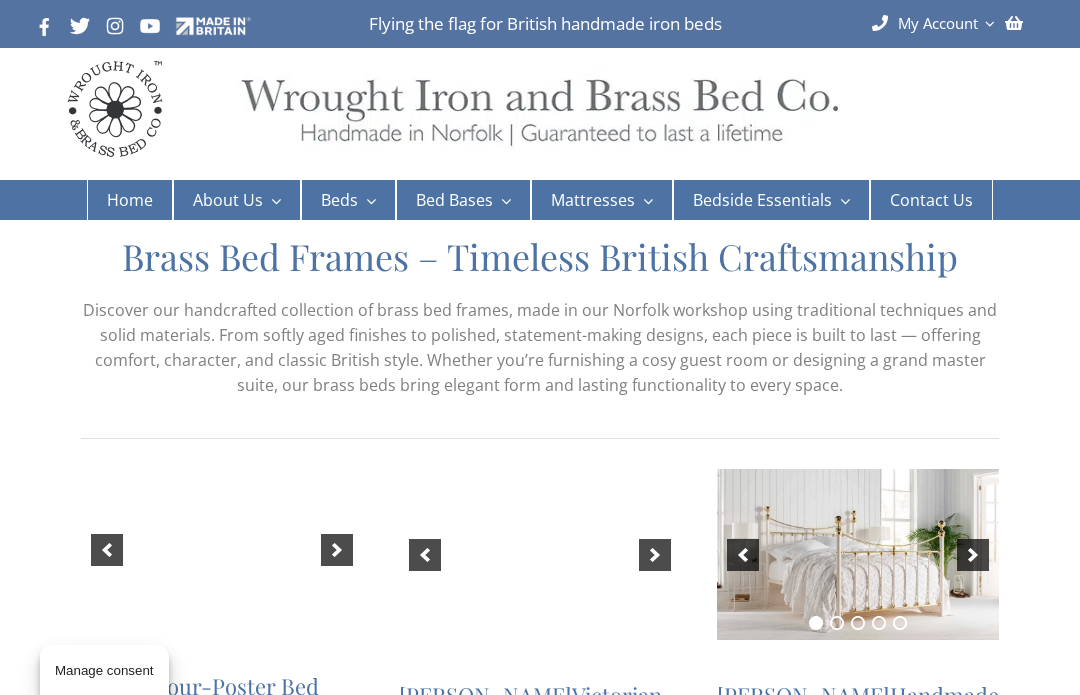 scroll, scrollTop: 0, scrollLeft: 0, axis: both 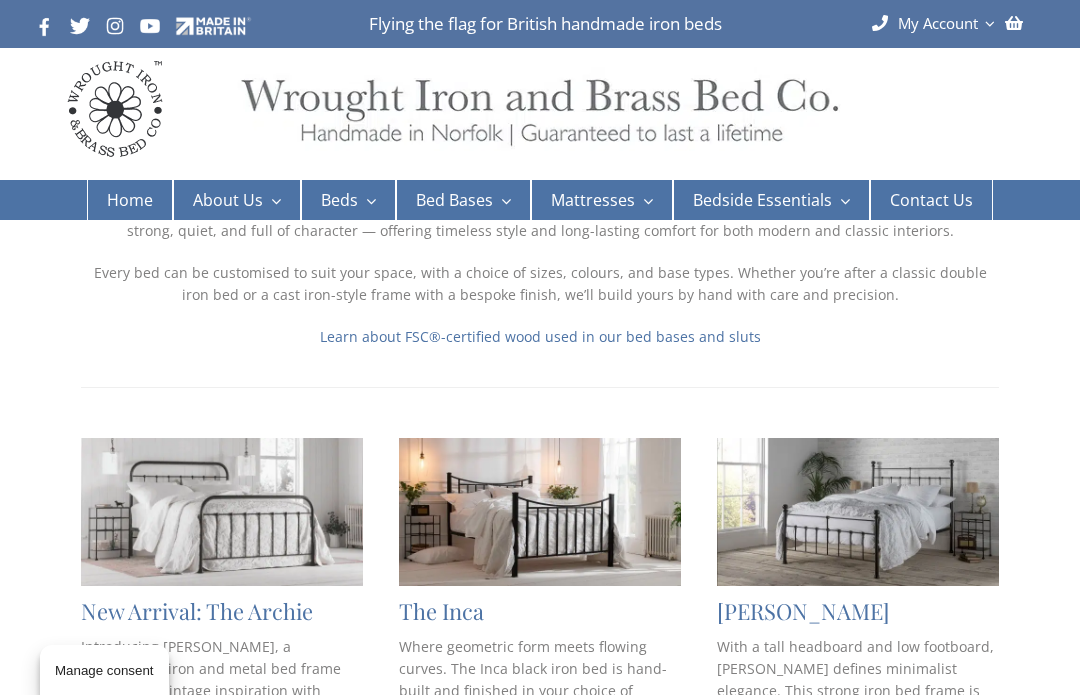 click at bounding box center (858, 511) 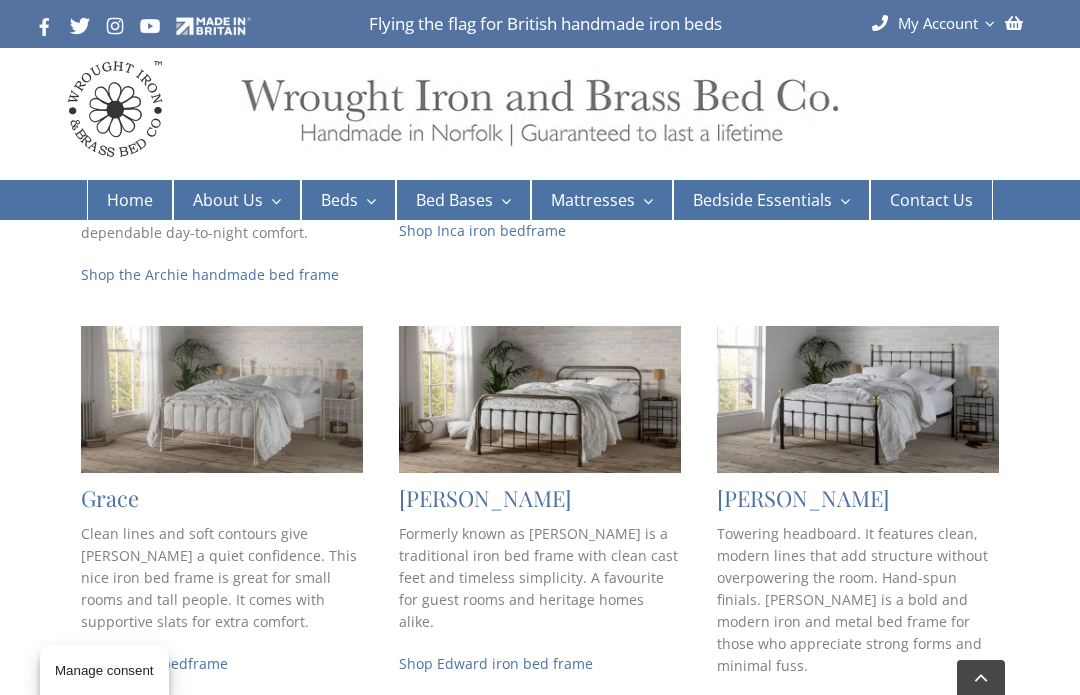 scroll, scrollTop: 811, scrollLeft: 0, axis: vertical 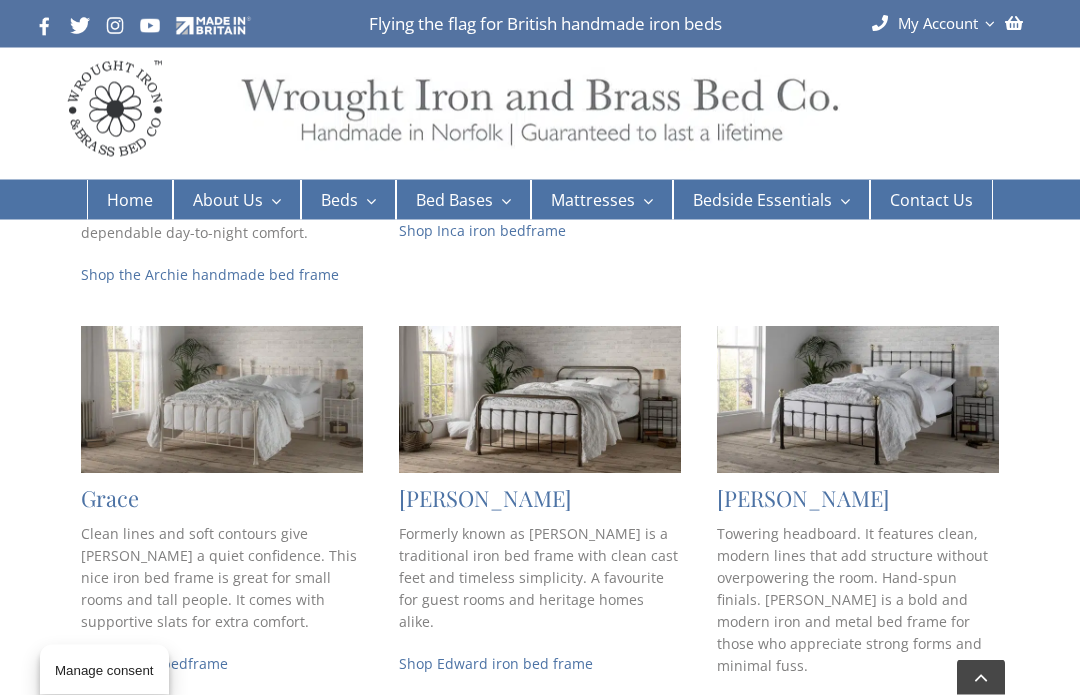 click on "Shop Isaac frame" at bounding box center [792, 708] 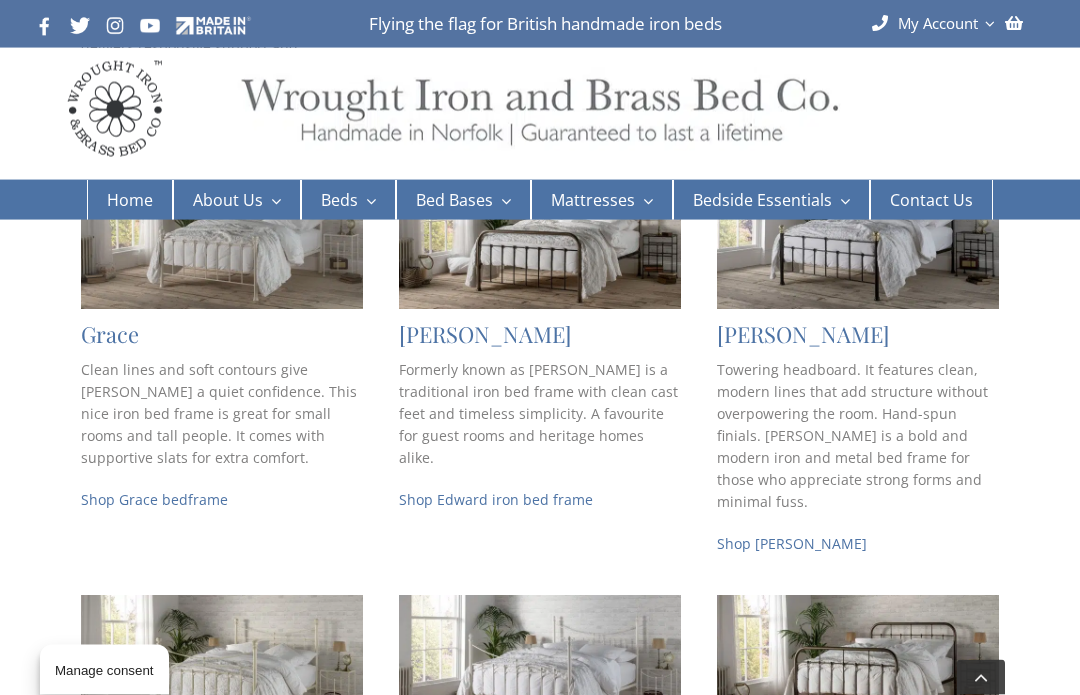 scroll, scrollTop: 977, scrollLeft: 0, axis: vertical 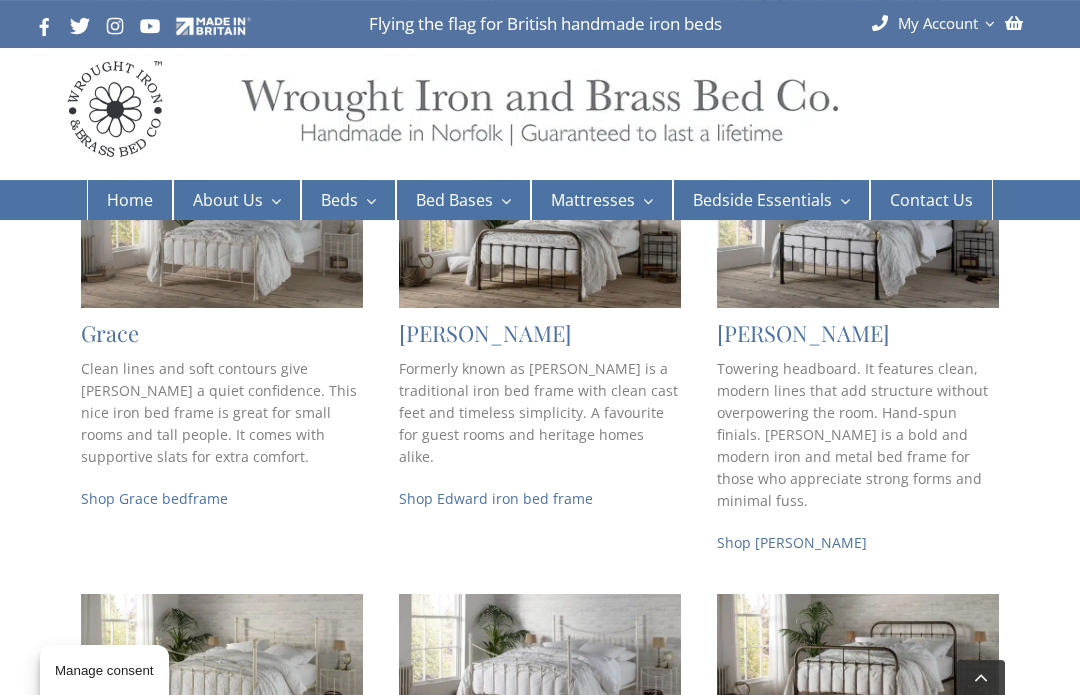 click at bounding box center (858, 667) 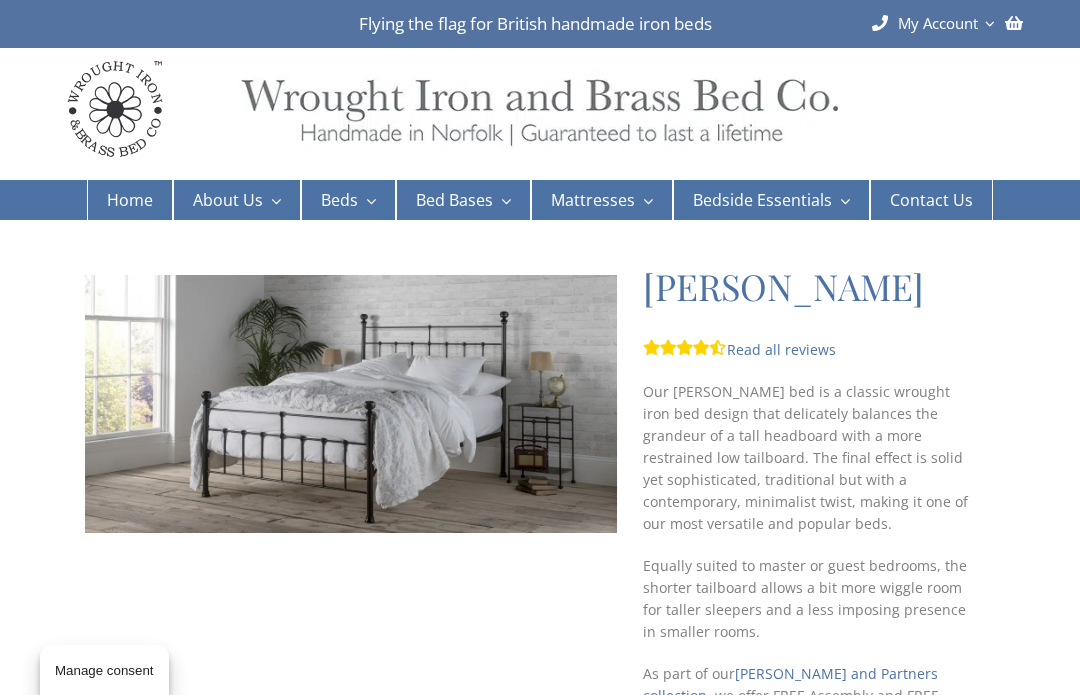 scroll, scrollTop: 0, scrollLeft: 0, axis: both 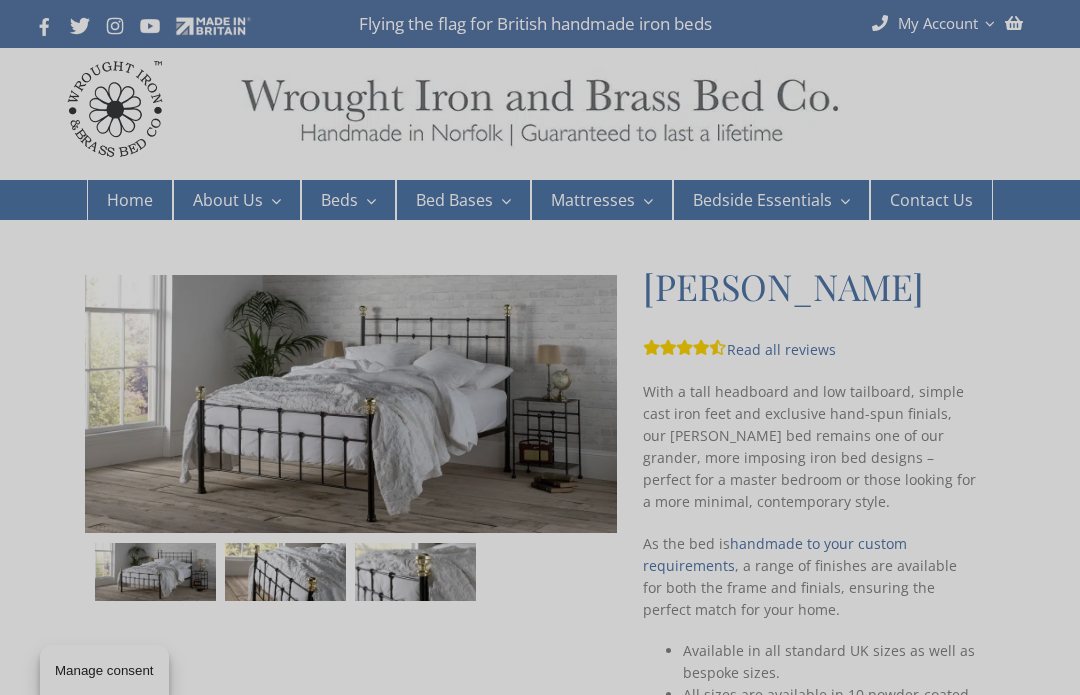 click at bounding box center (540, 347) 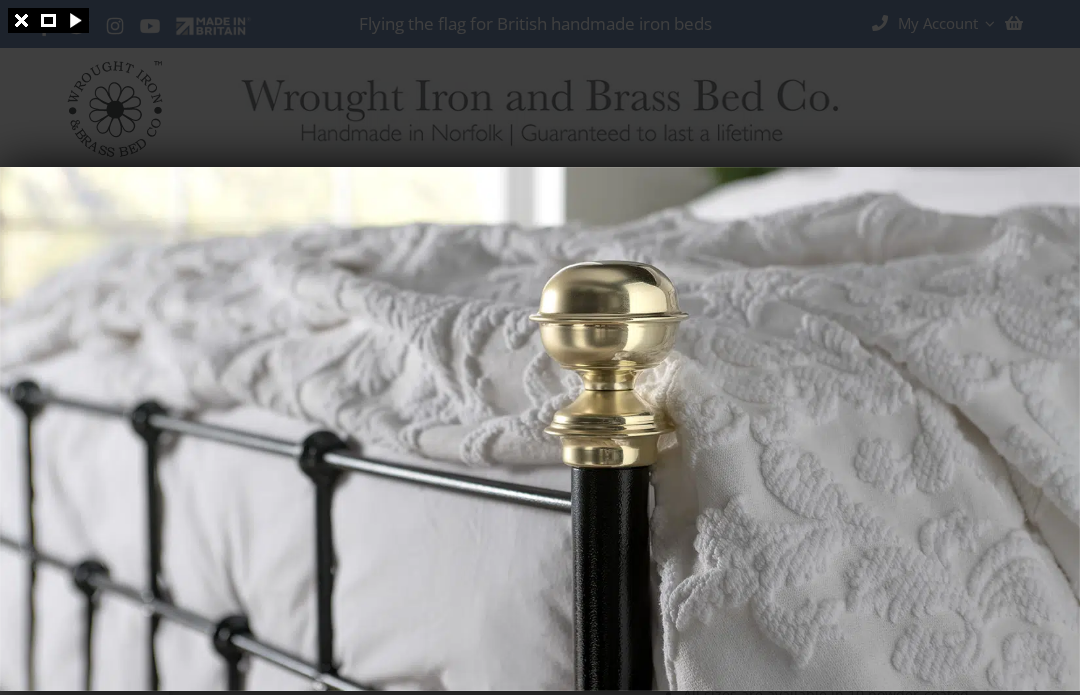 click at bounding box center [540, 347] 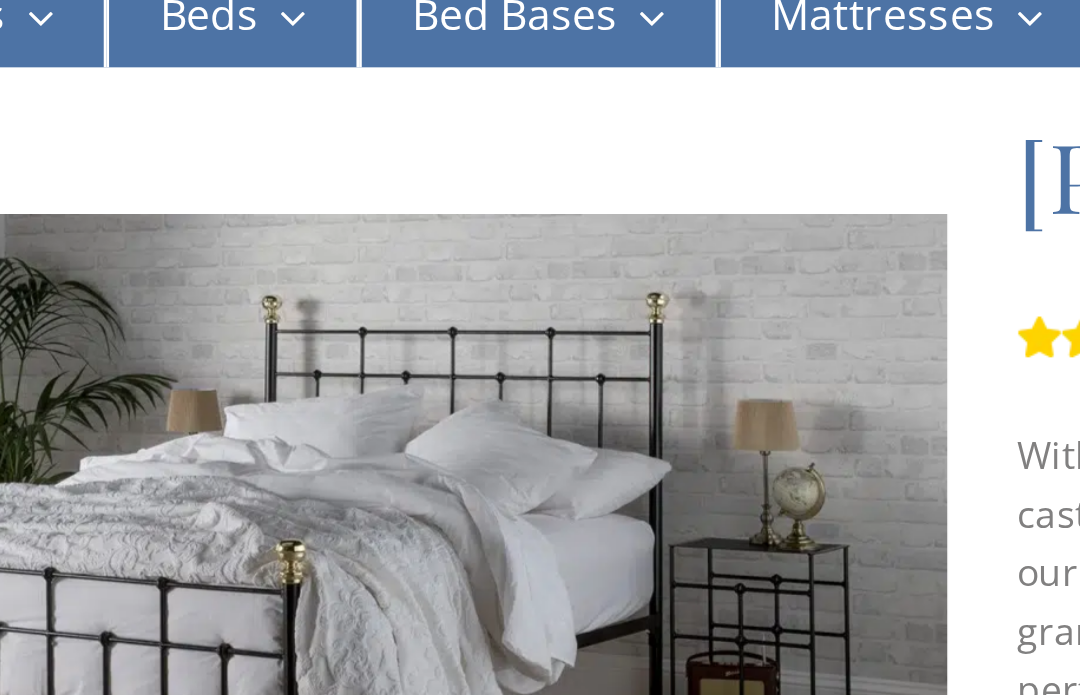 scroll, scrollTop: 26, scrollLeft: 0, axis: vertical 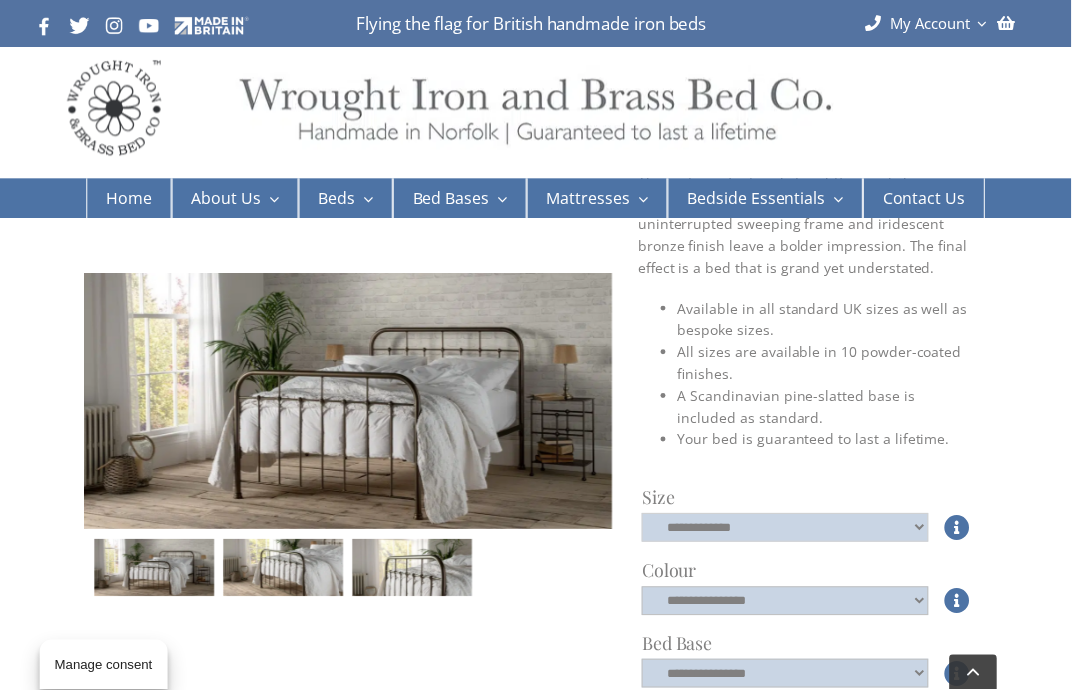 click on "**********" 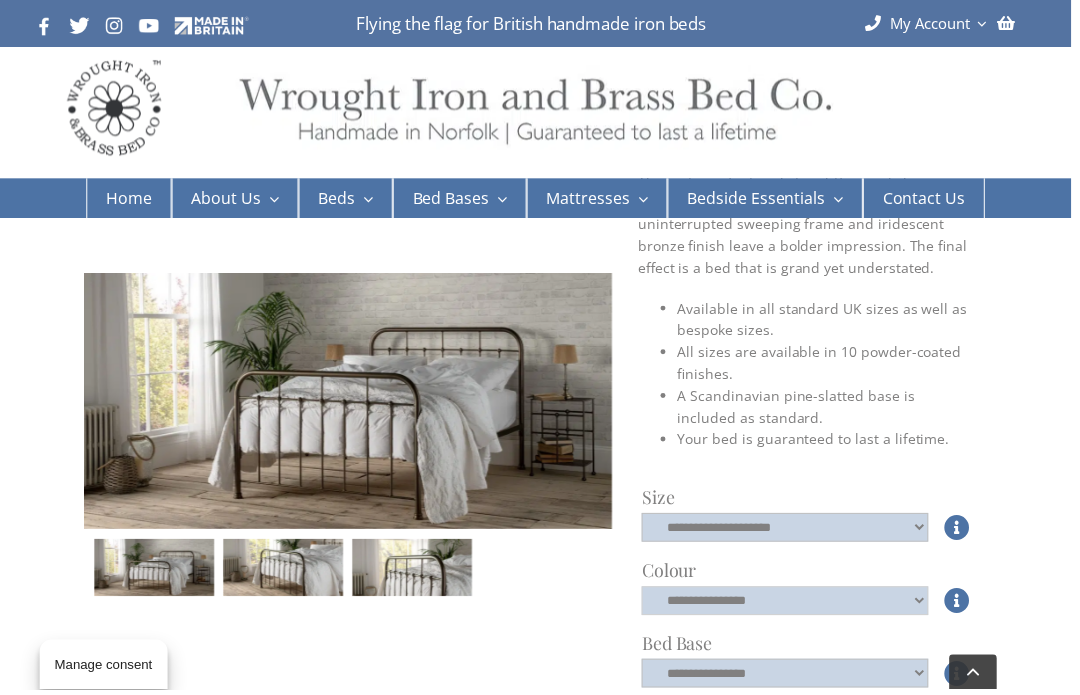 click on "**********" 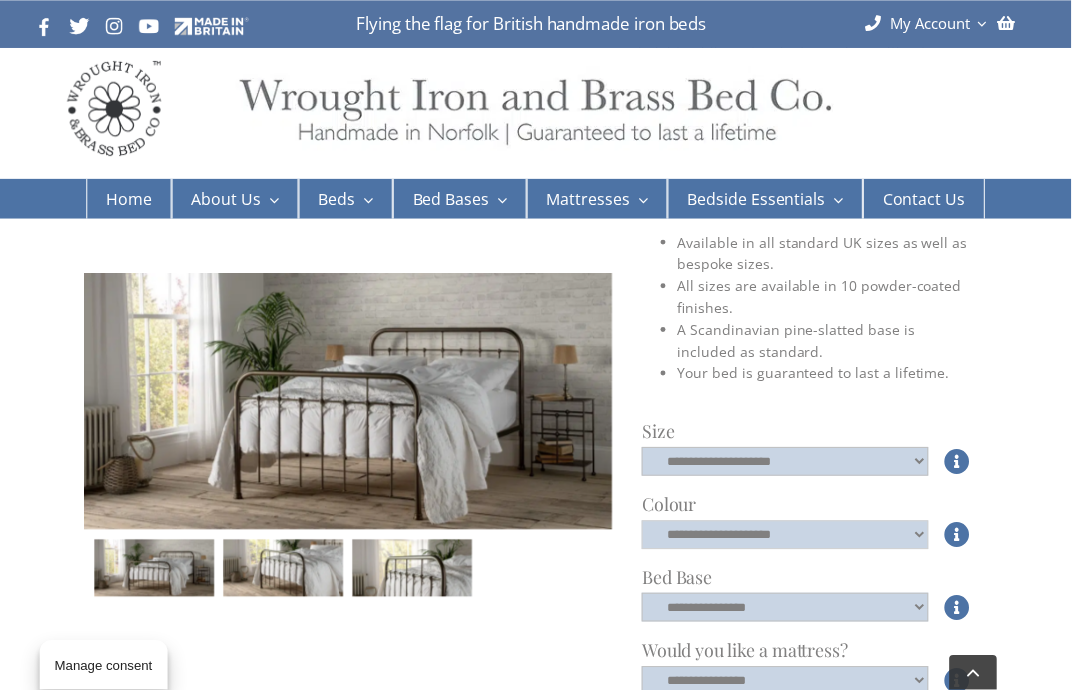 scroll, scrollTop: 416, scrollLeft: 0, axis: vertical 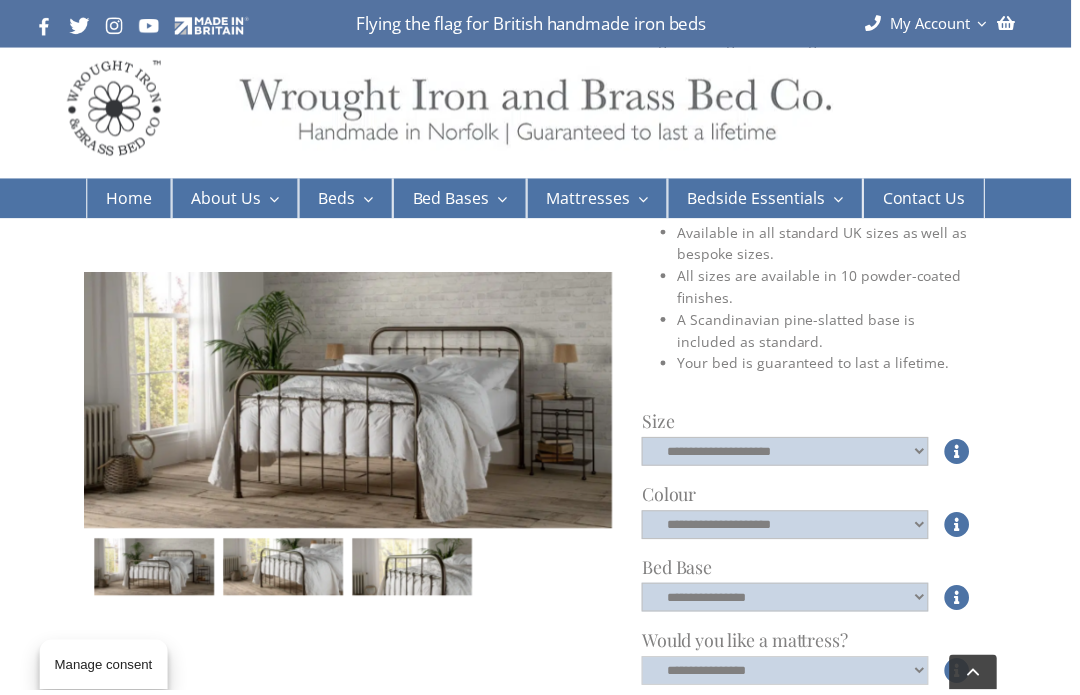 click on "**********" at bounding box center (791, 676) 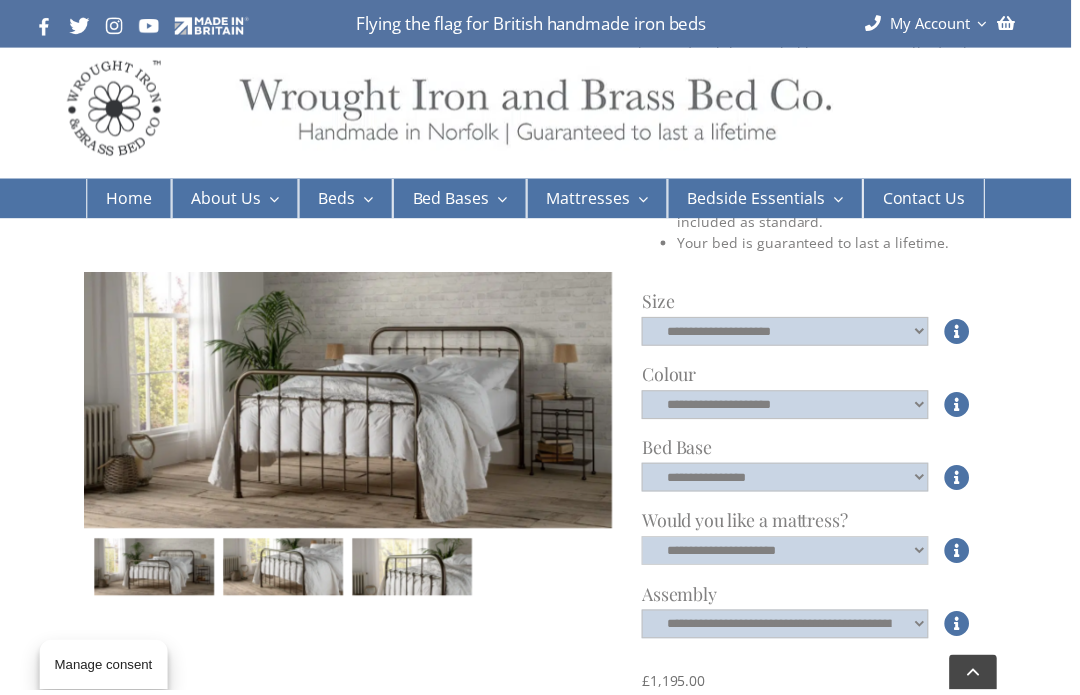 scroll, scrollTop: 570, scrollLeft: 0, axis: vertical 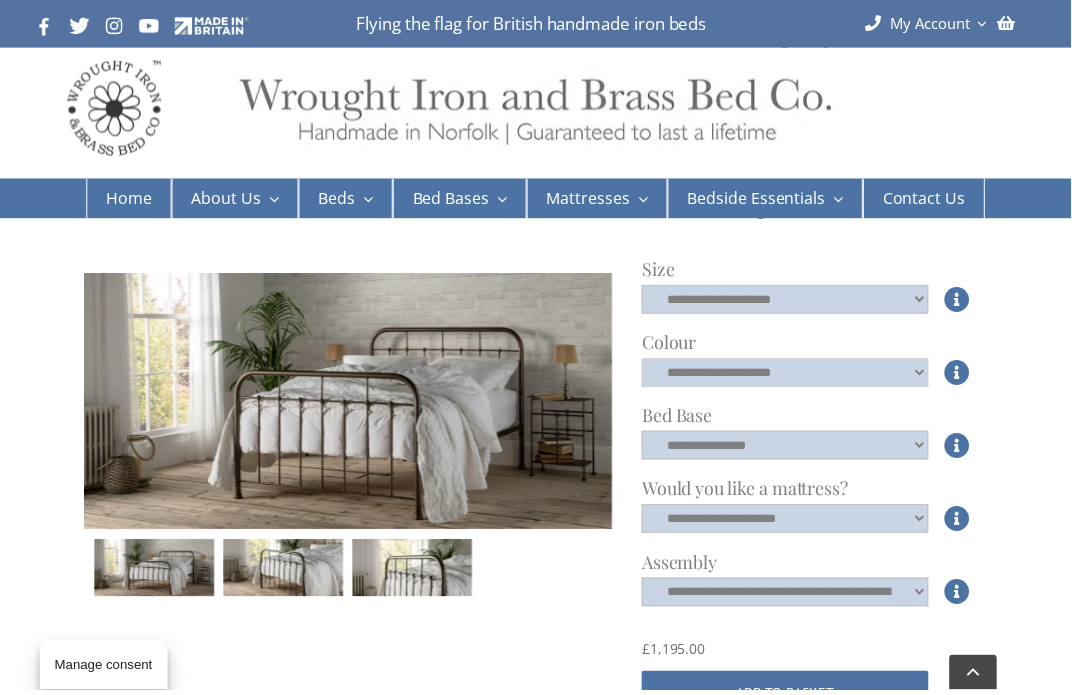 click on "**********" 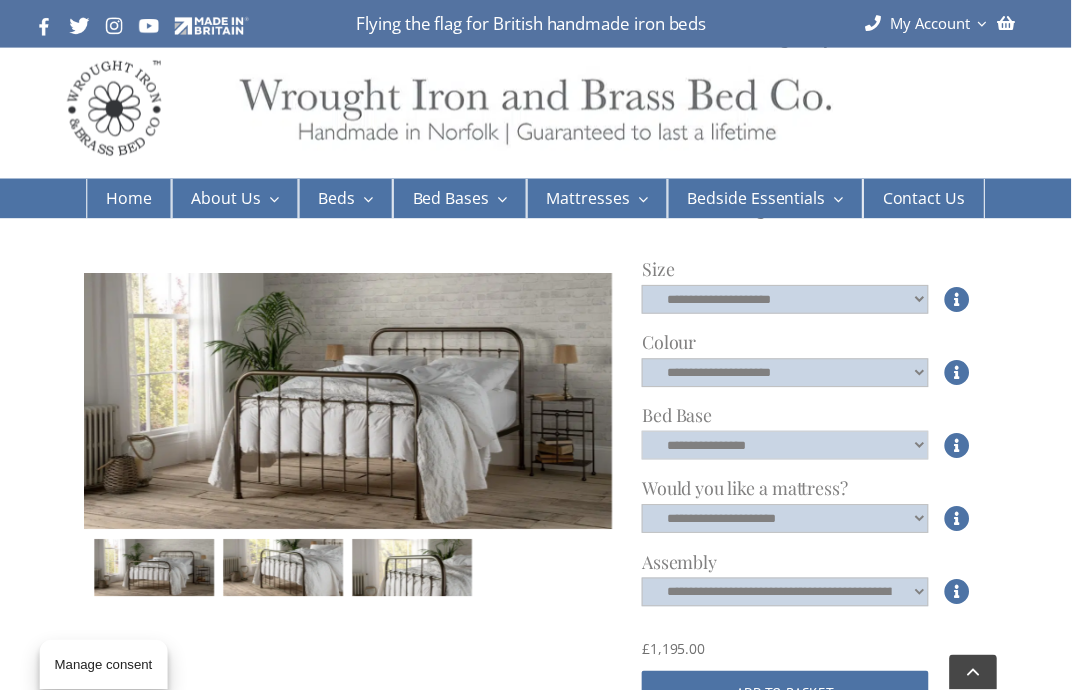 click on "**********" 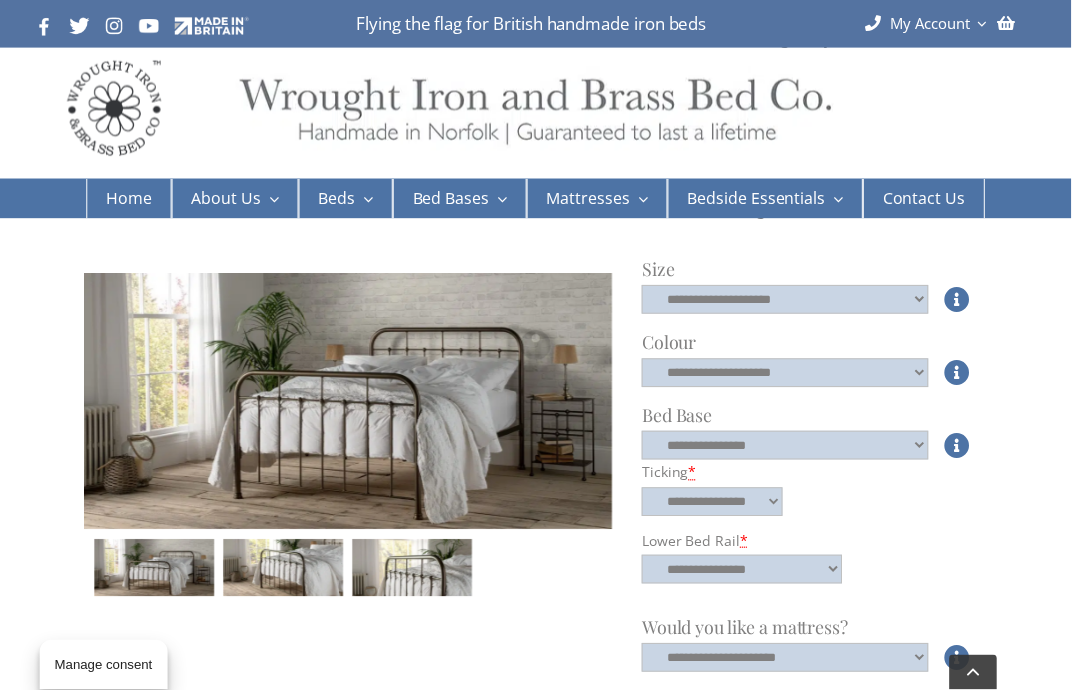 click at bounding box center [540, 347] 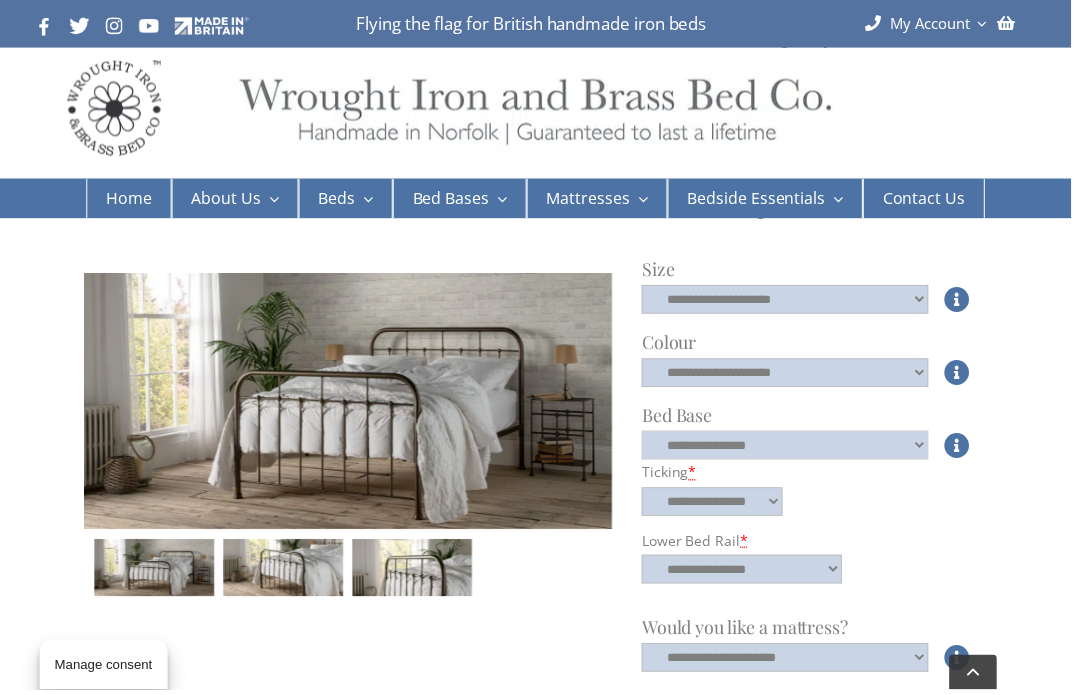 click on "**********" 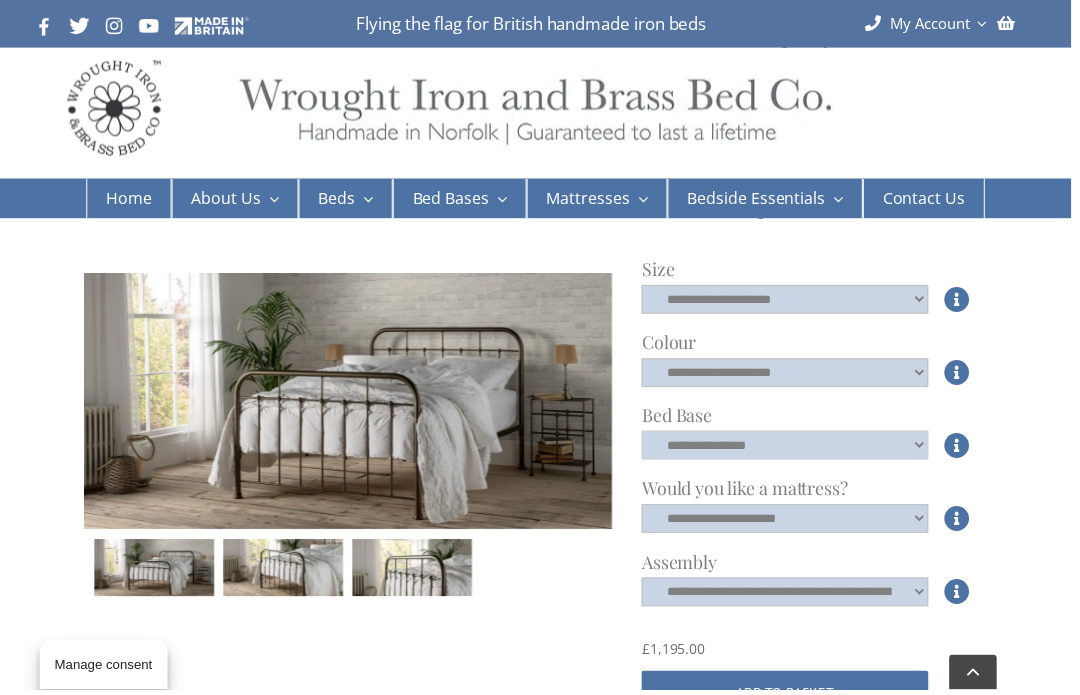 click on "**********" 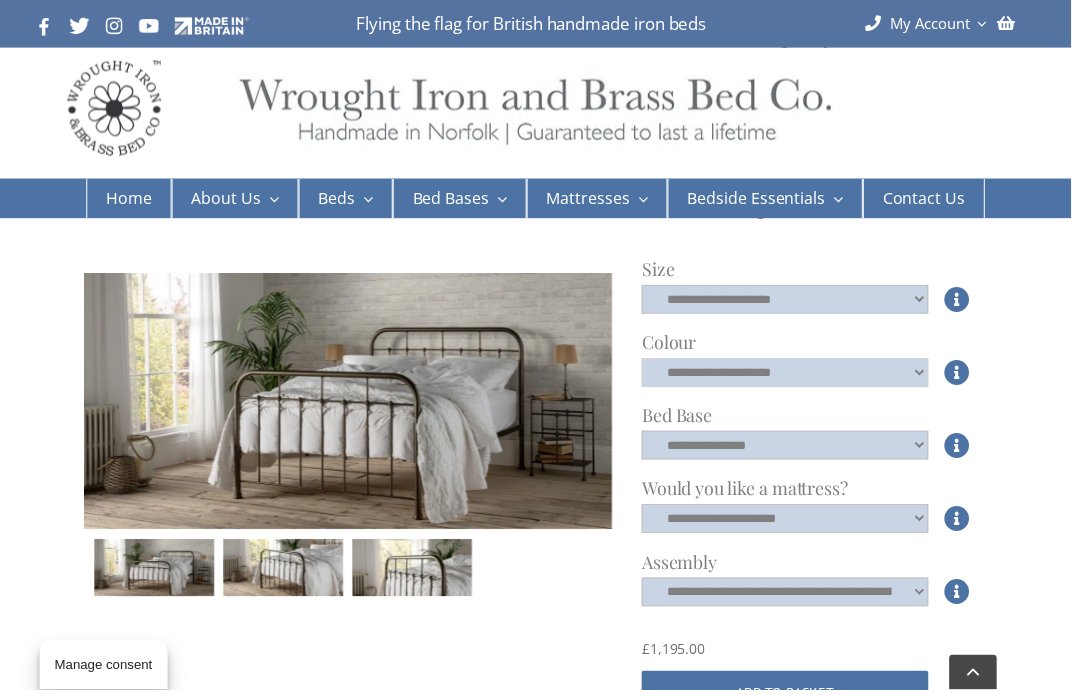 click on "**********" 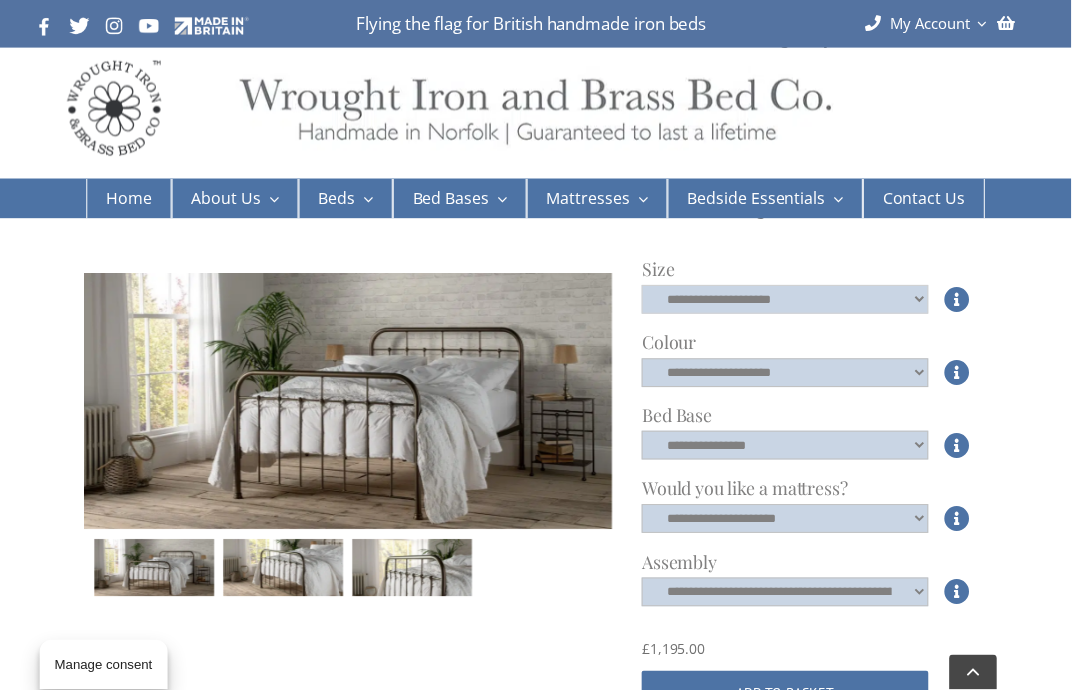 click on "**********" 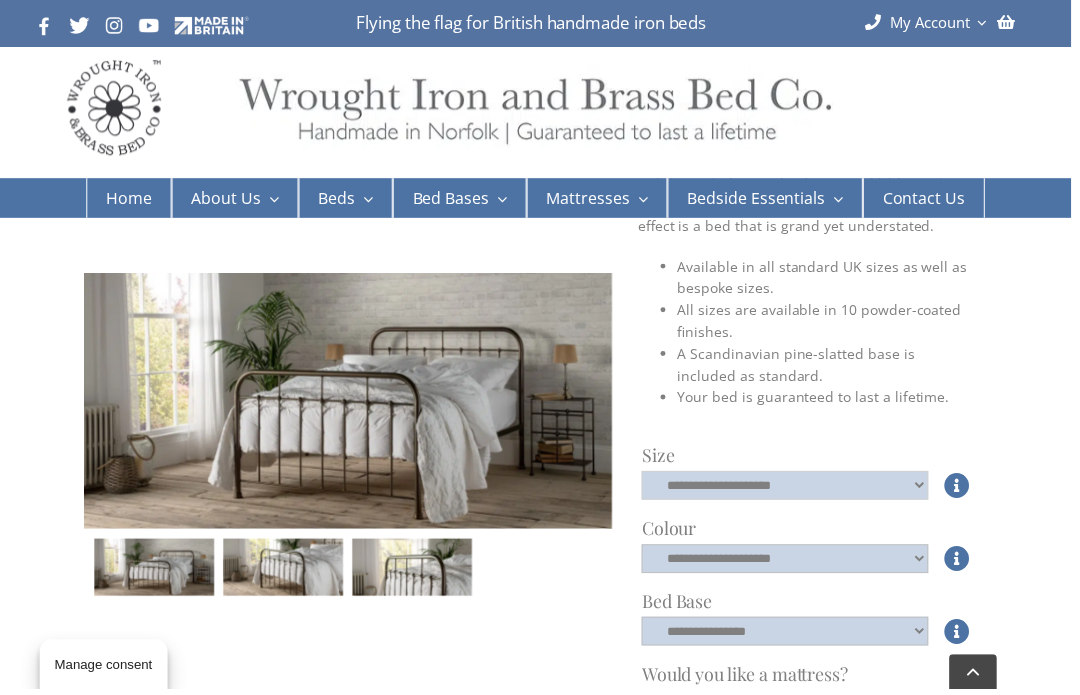 scroll, scrollTop: 383, scrollLeft: 0, axis: vertical 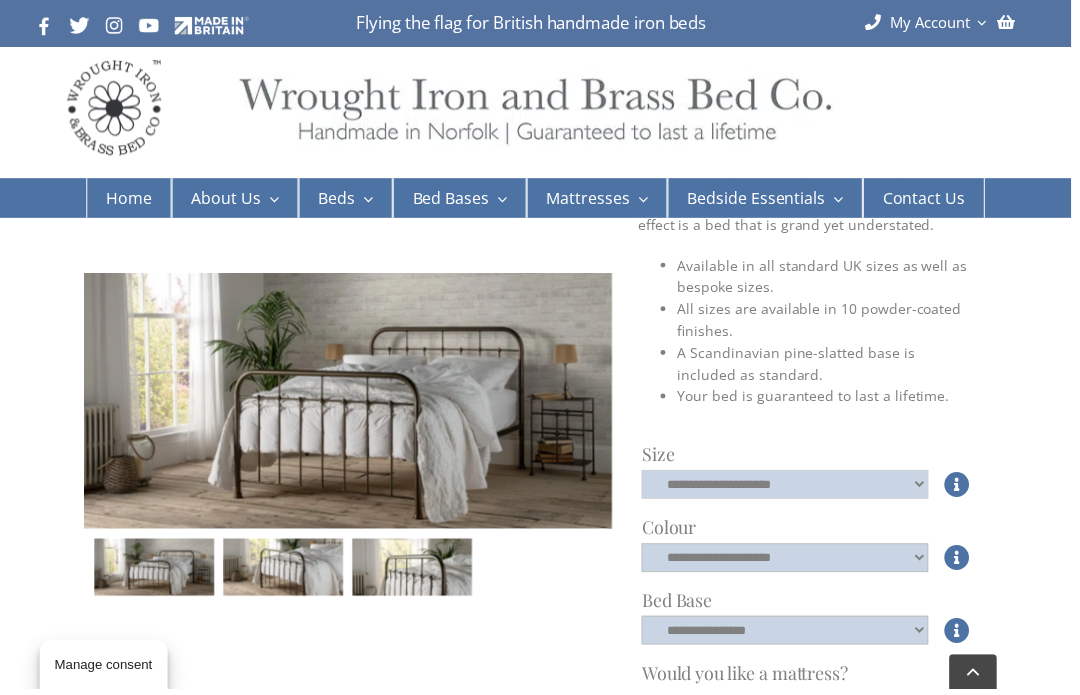 click on "**********" 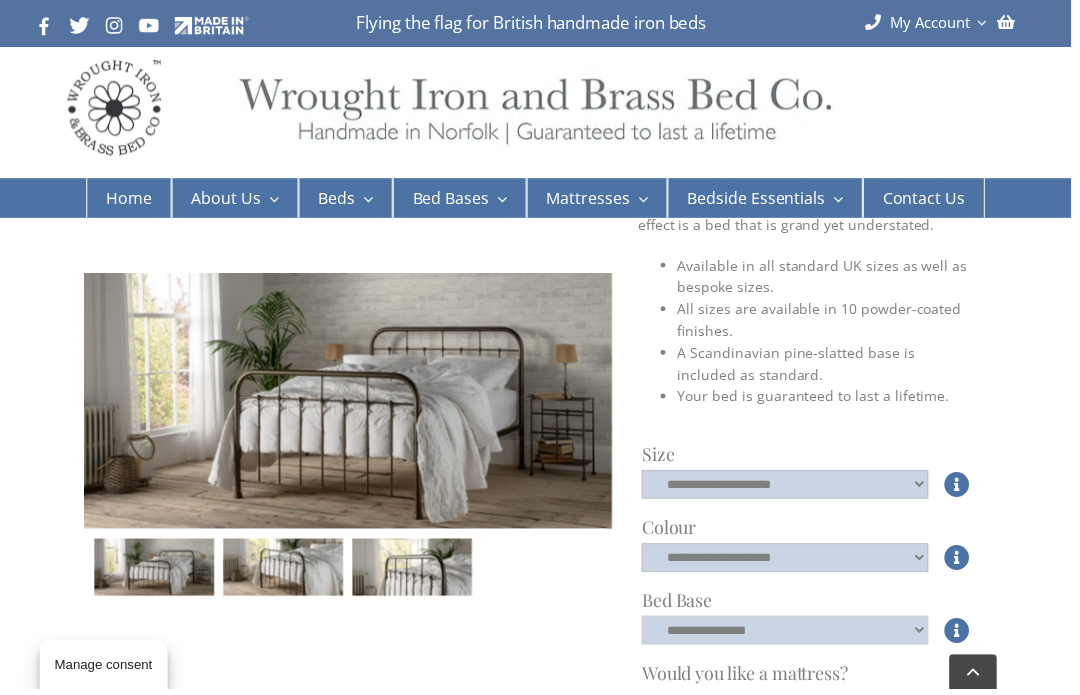 click on "**********" 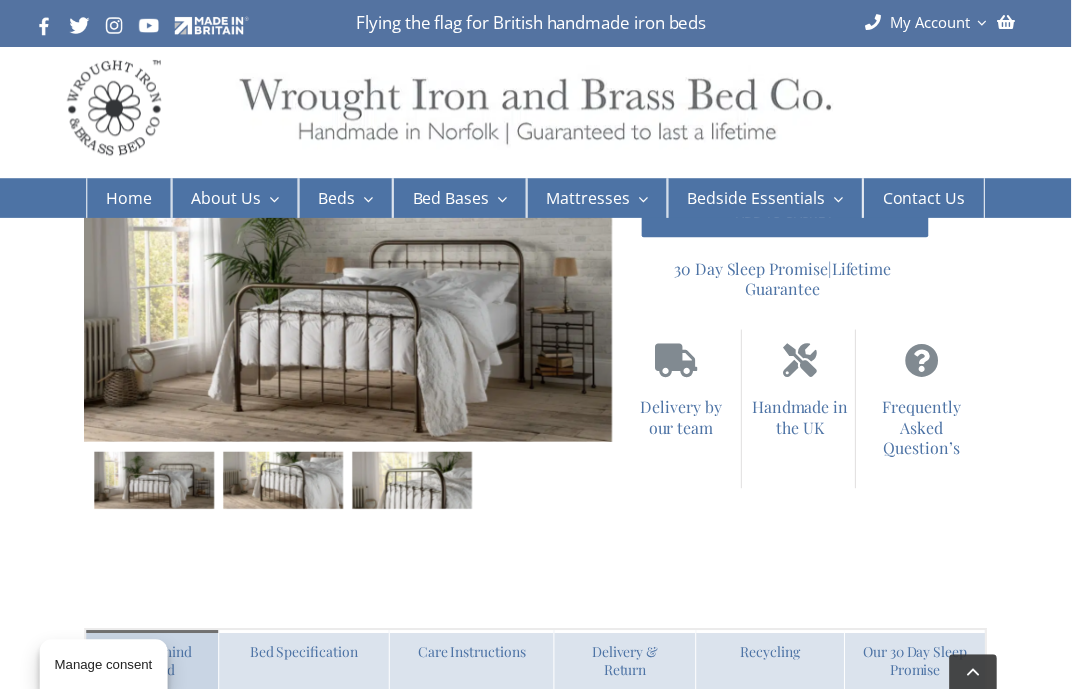 scroll, scrollTop: 1048, scrollLeft: 0, axis: vertical 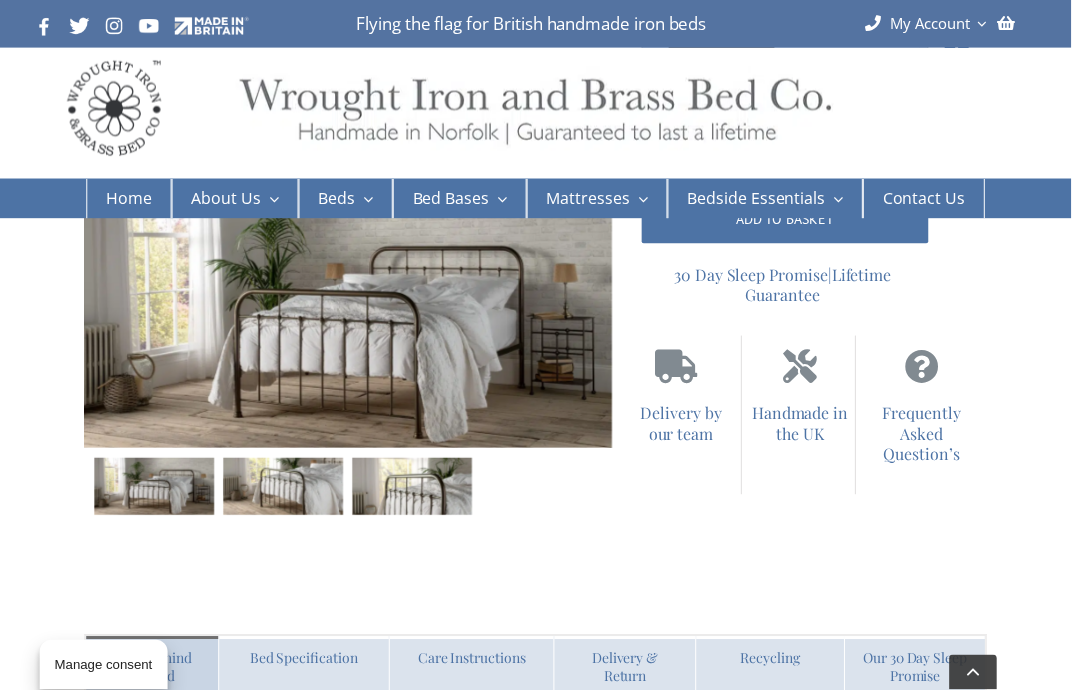 click on "Bed Specification" at bounding box center (306, 673) 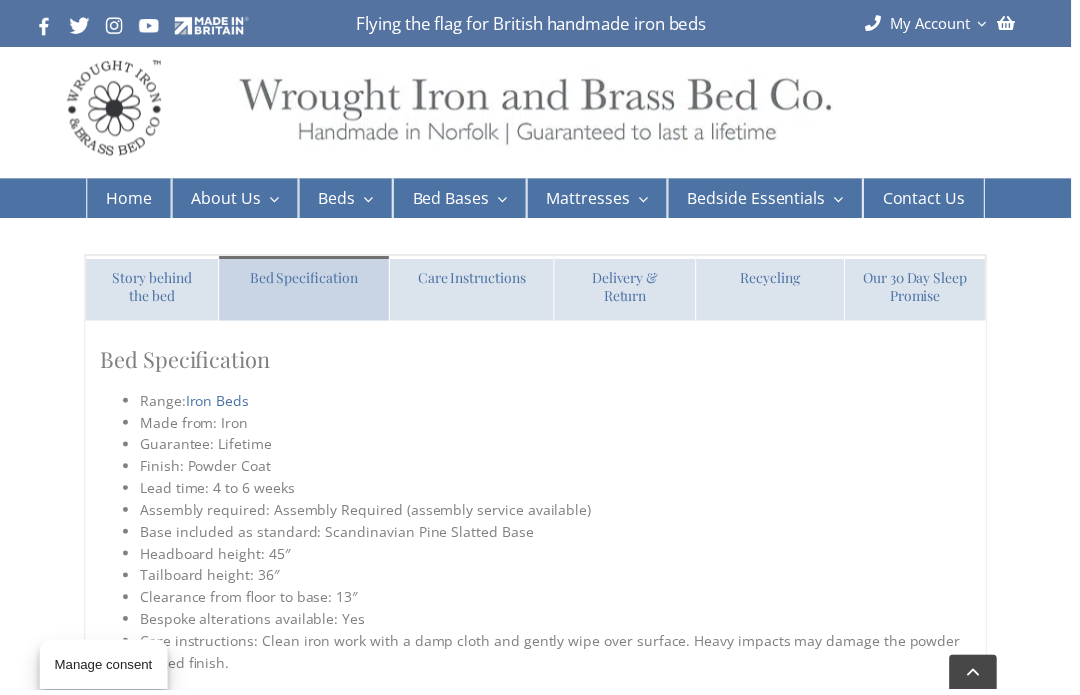 scroll, scrollTop: 1433, scrollLeft: 0, axis: vertical 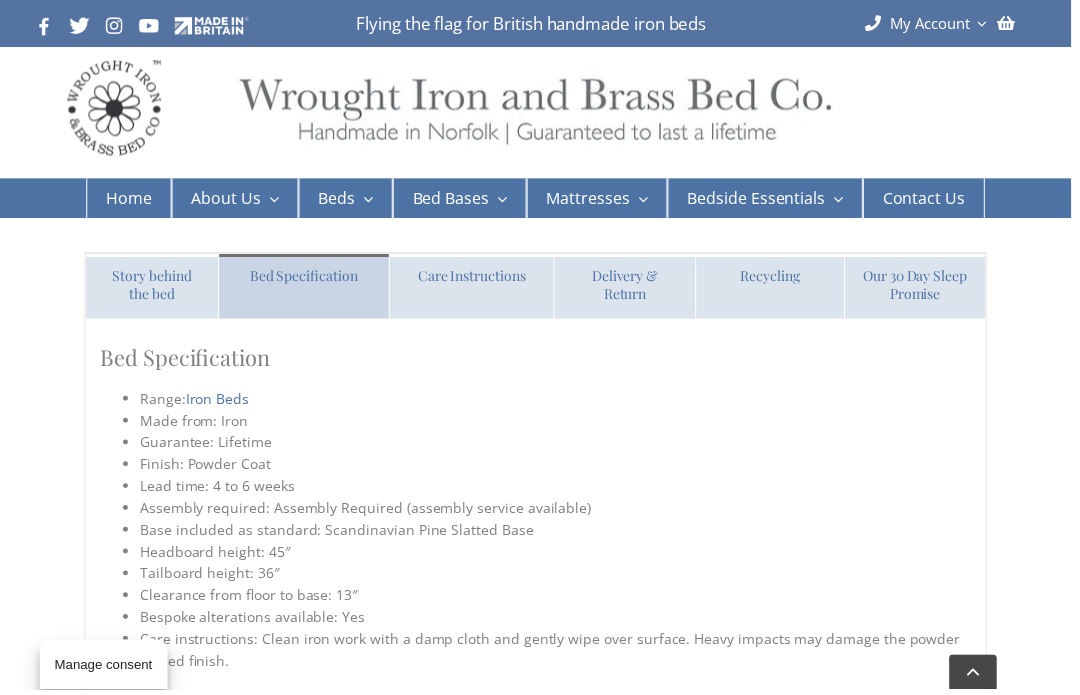 click on "**********" at bounding box center [540, 852] 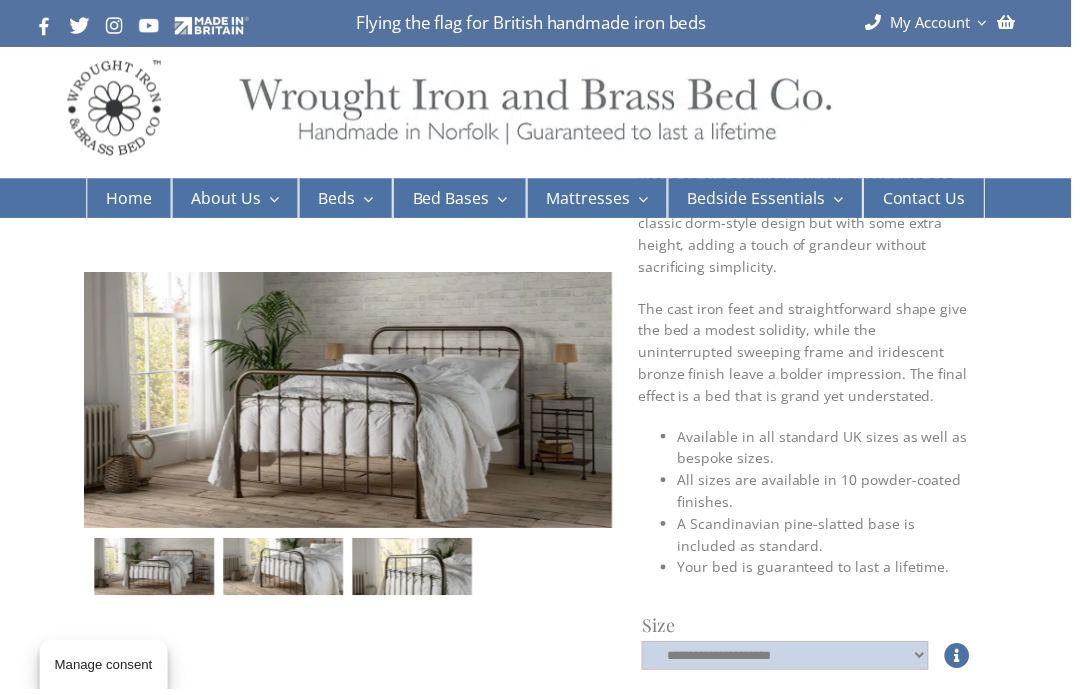 scroll, scrollTop: 0, scrollLeft: 0, axis: both 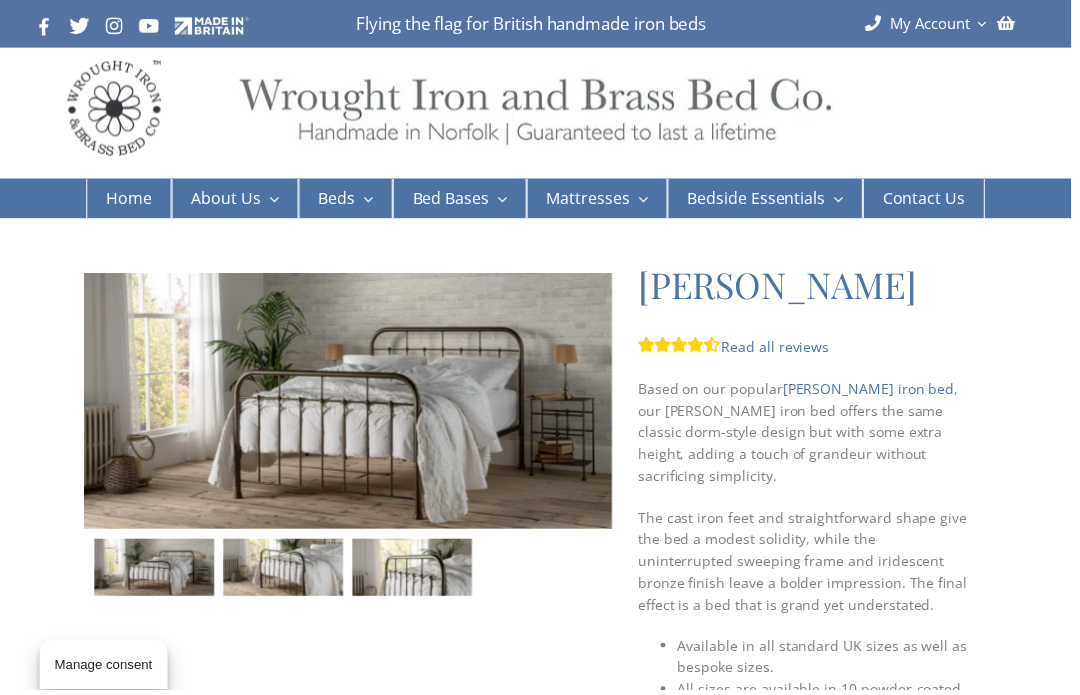 click at bounding box center (502, 201) 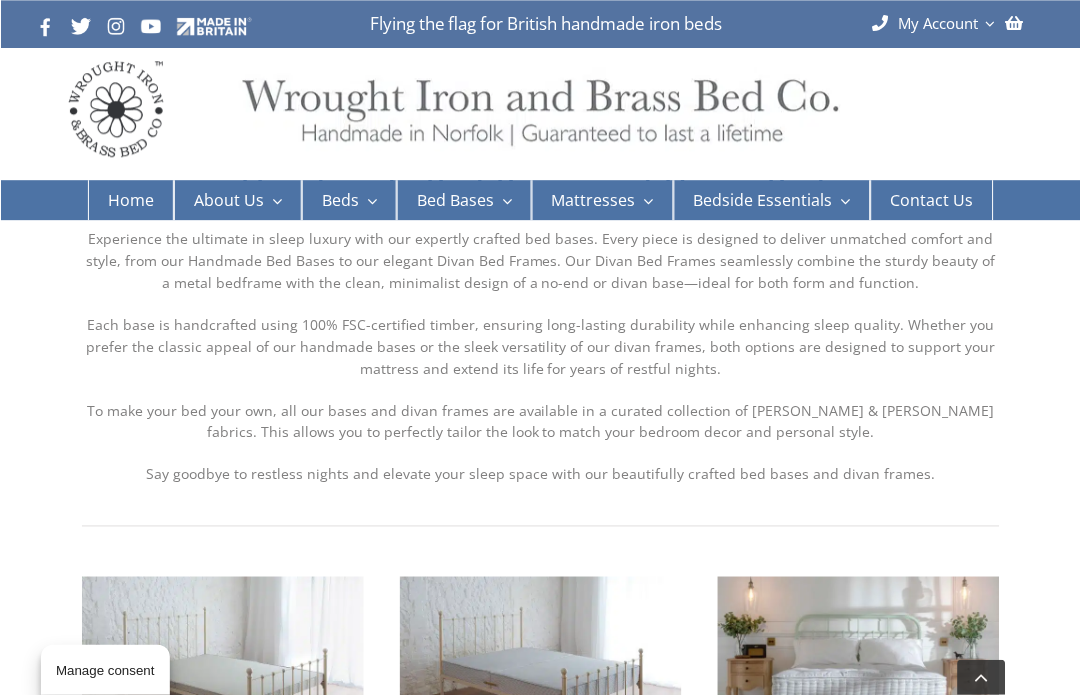 scroll, scrollTop: 0, scrollLeft: 0, axis: both 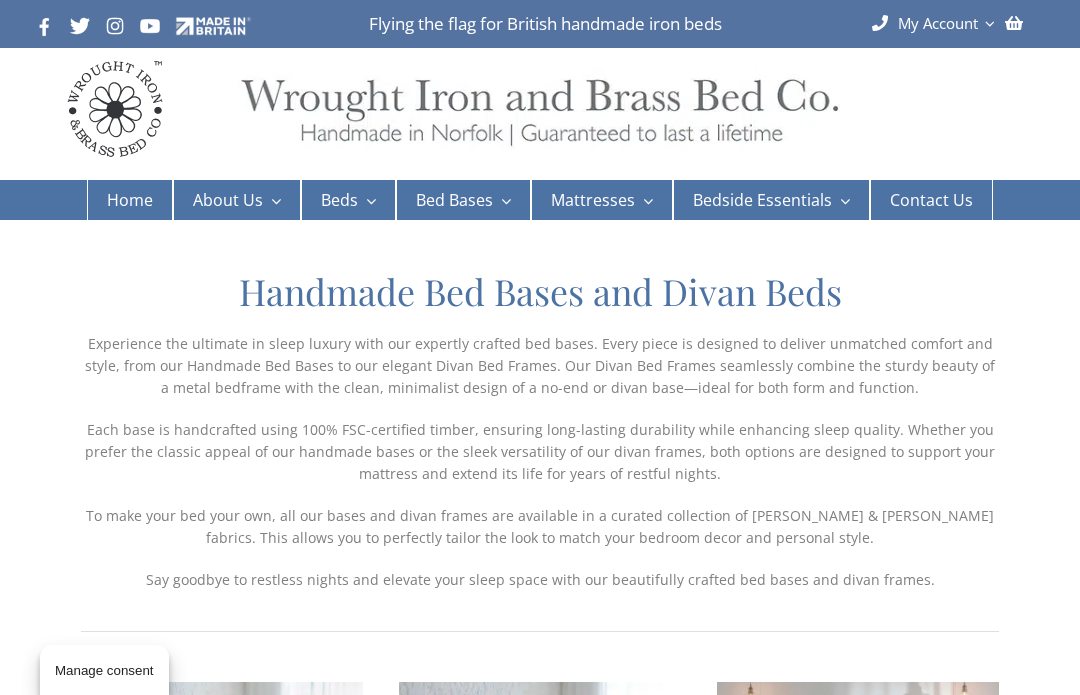 click on "Iron Beds" at bounding box center (357, 275) 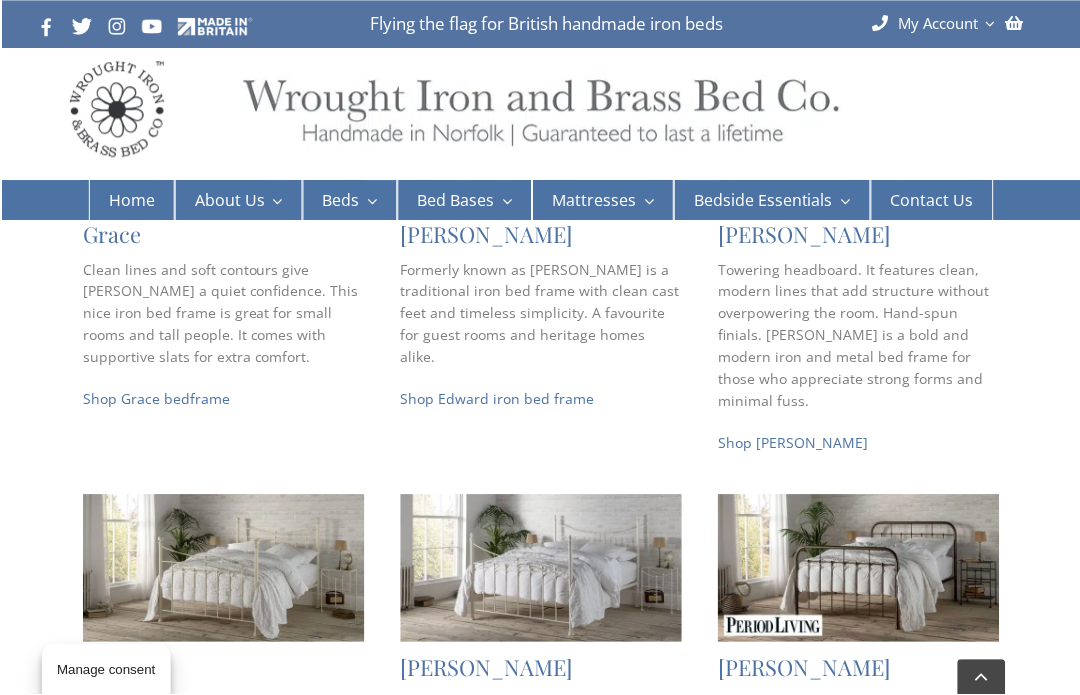 scroll, scrollTop: 1077, scrollLeft: 0, axis: vertical 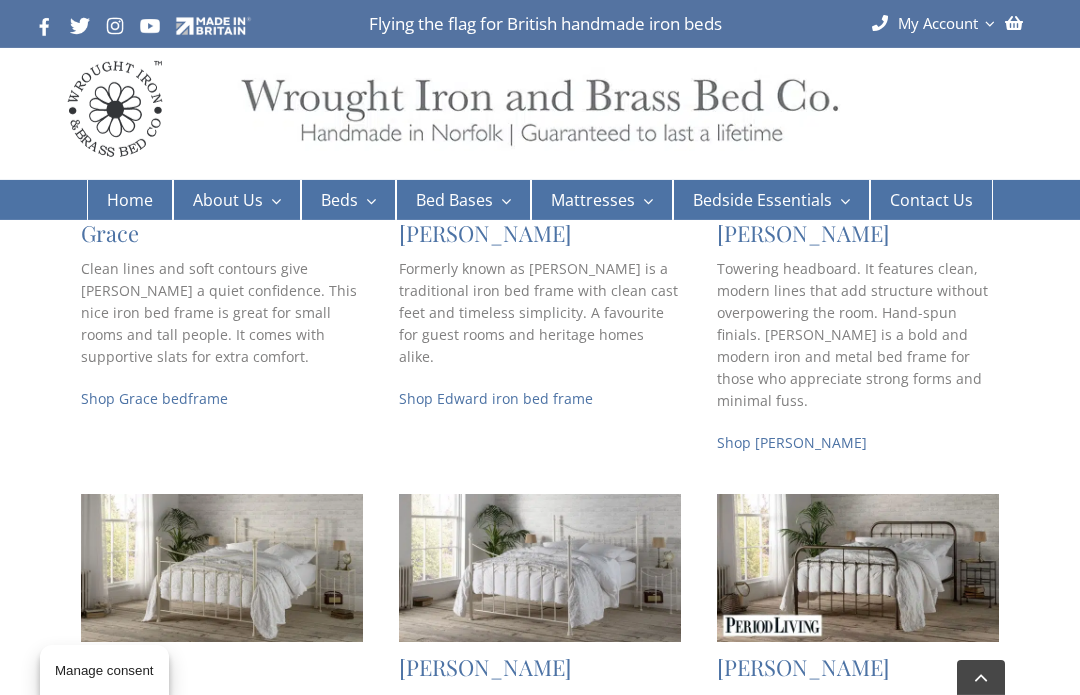 click on "A taller counterpart to Edward, Henry offers dorm-style design with added height and presence. Its handcrafted iron metal bed frame is both bold and balanced." at bounding box center (858, 747) 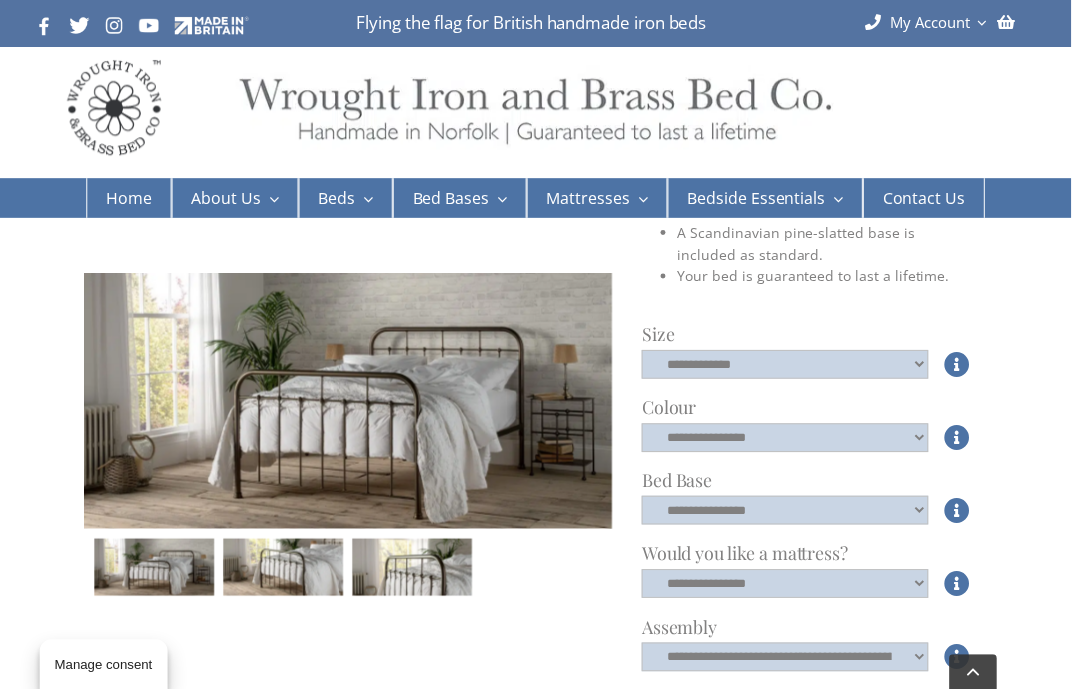 scroll, scrollTop: 505, scrollLeft: 0, axis: vertical 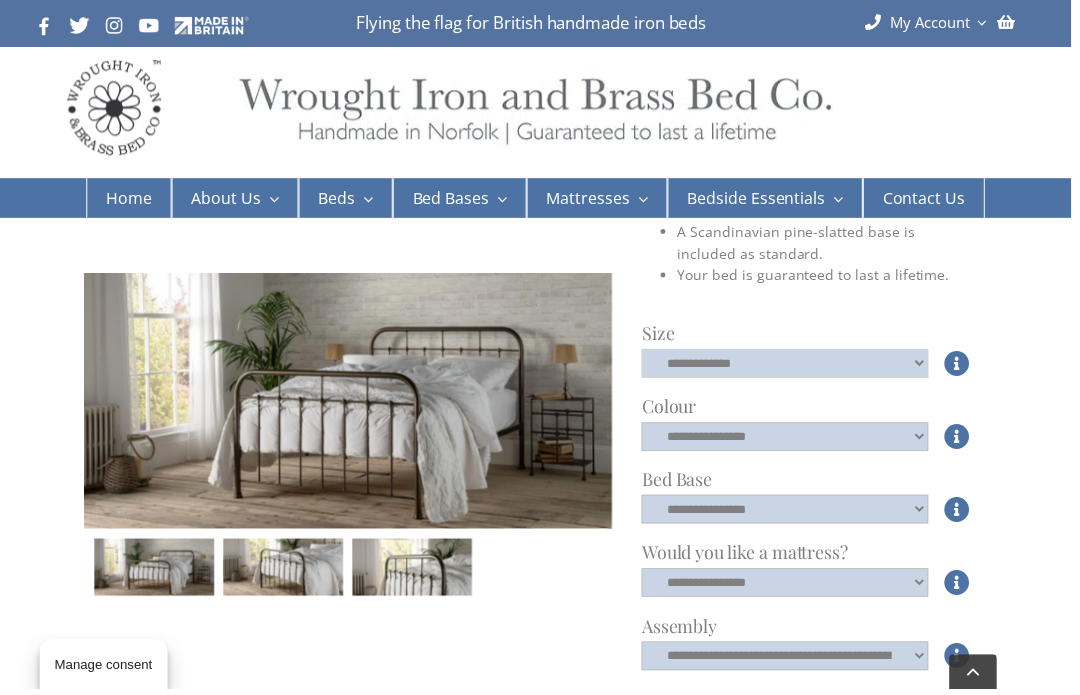click on "**********" 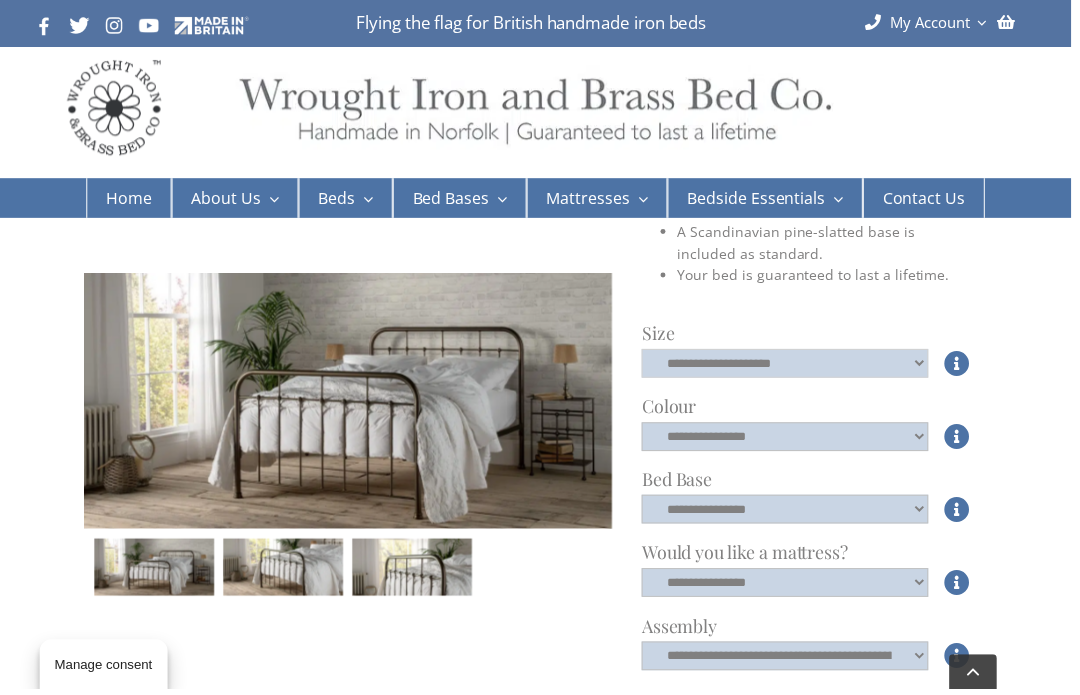 click on "**********" 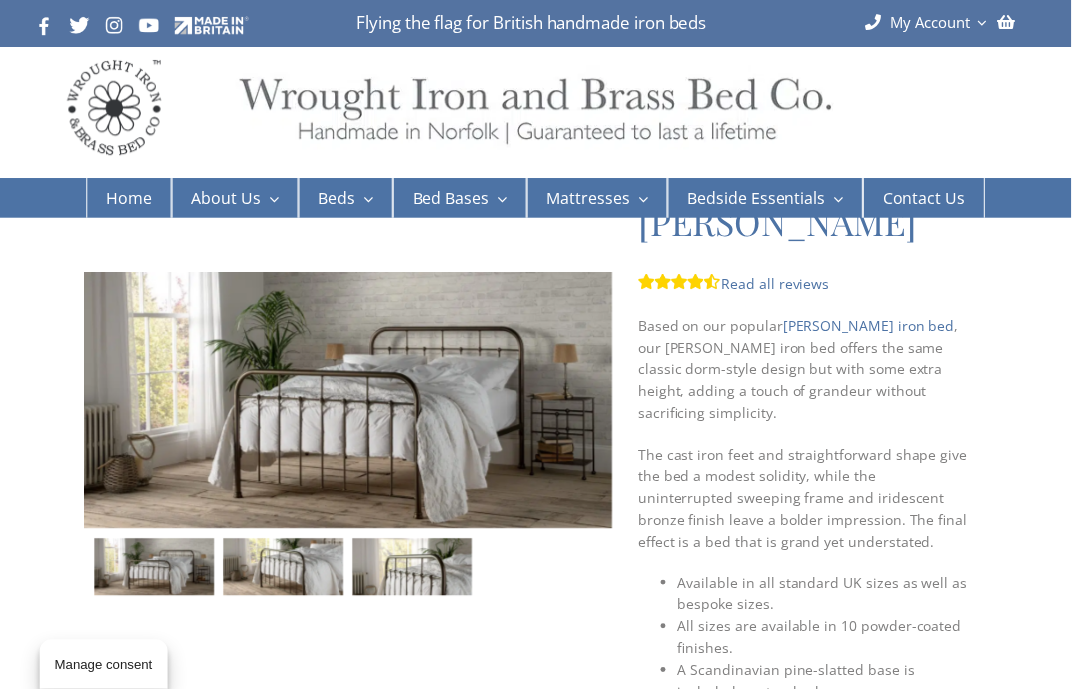 scroll, scrollTop: 0, scrollLeft: 0, axis: both 